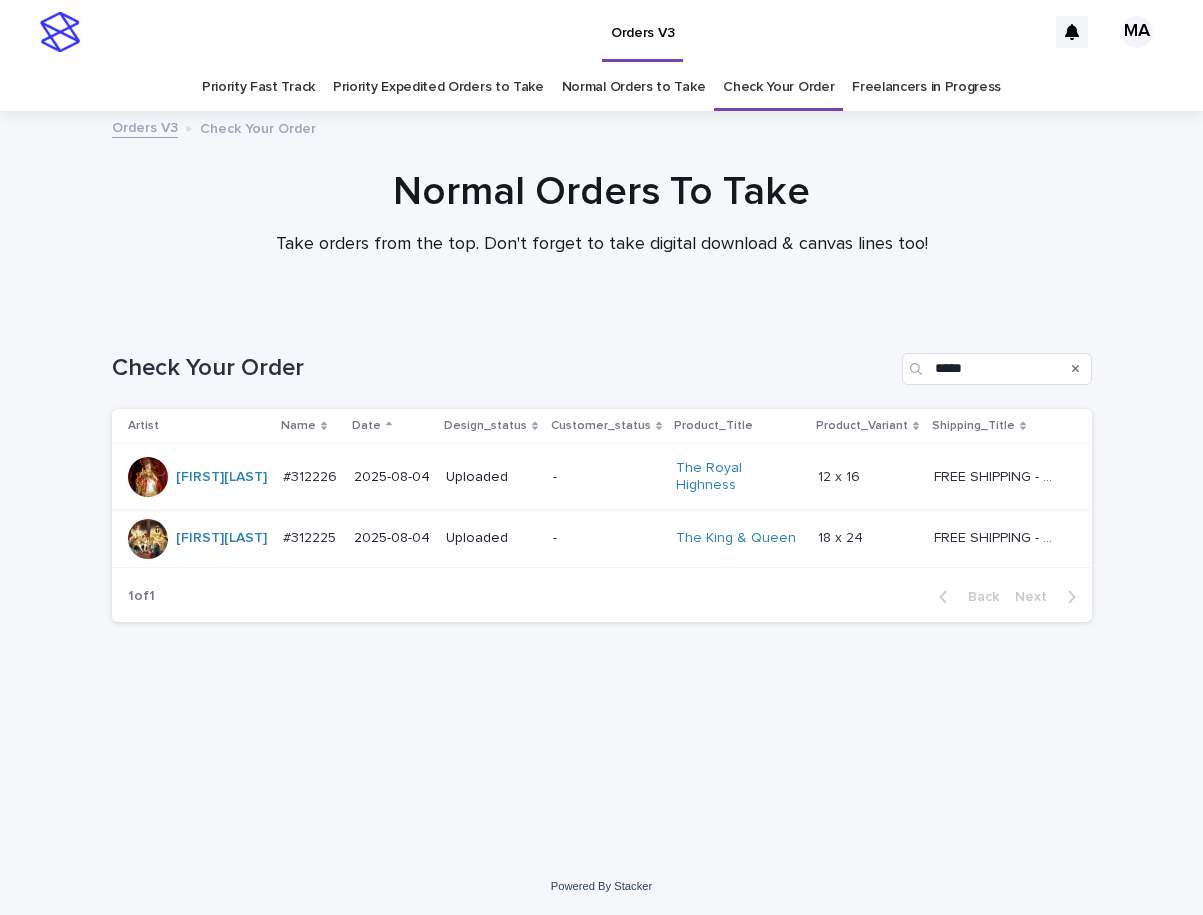 scroll, scrollTop: 0, scrollLeft: 0, axis: both 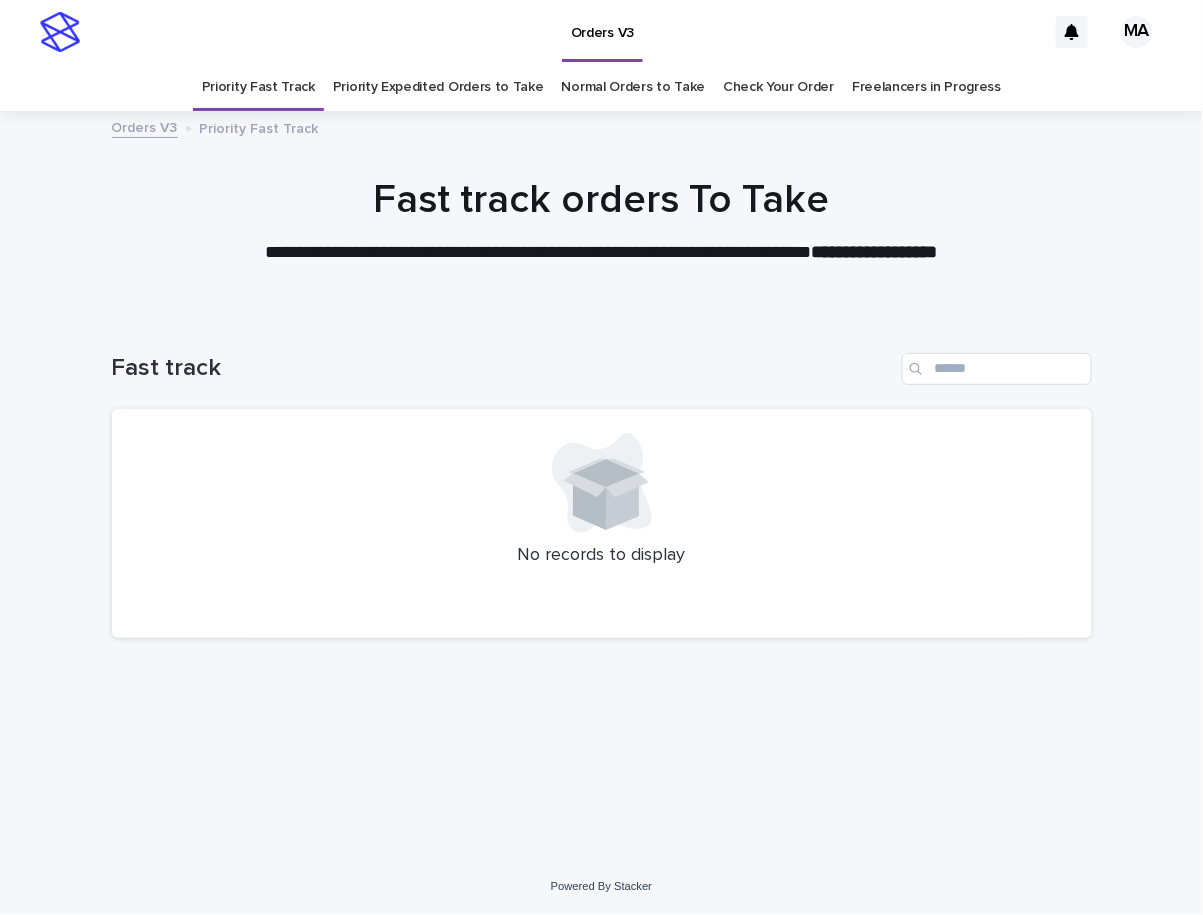 click on "Check Your Order" at bounding box center (778, 87) 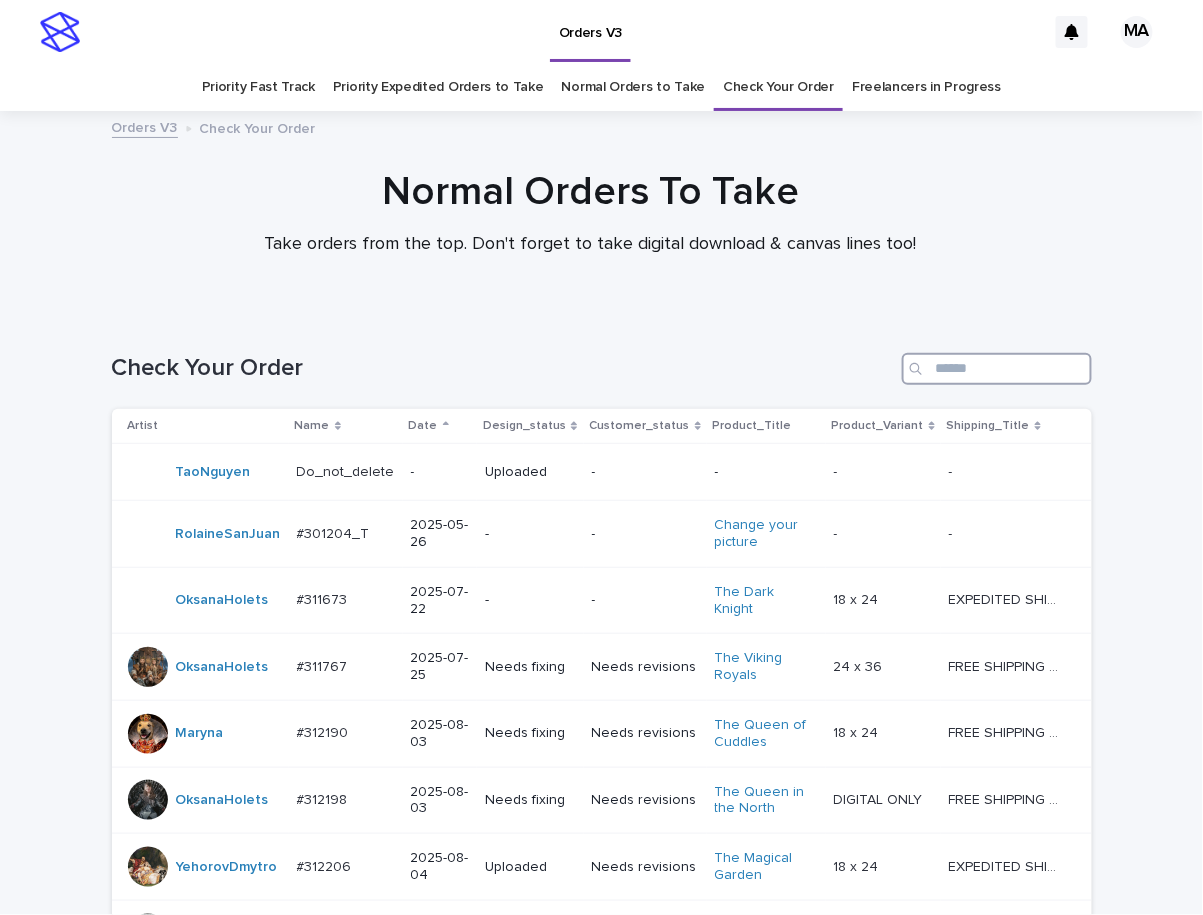 click at bounding box center [997, 369] 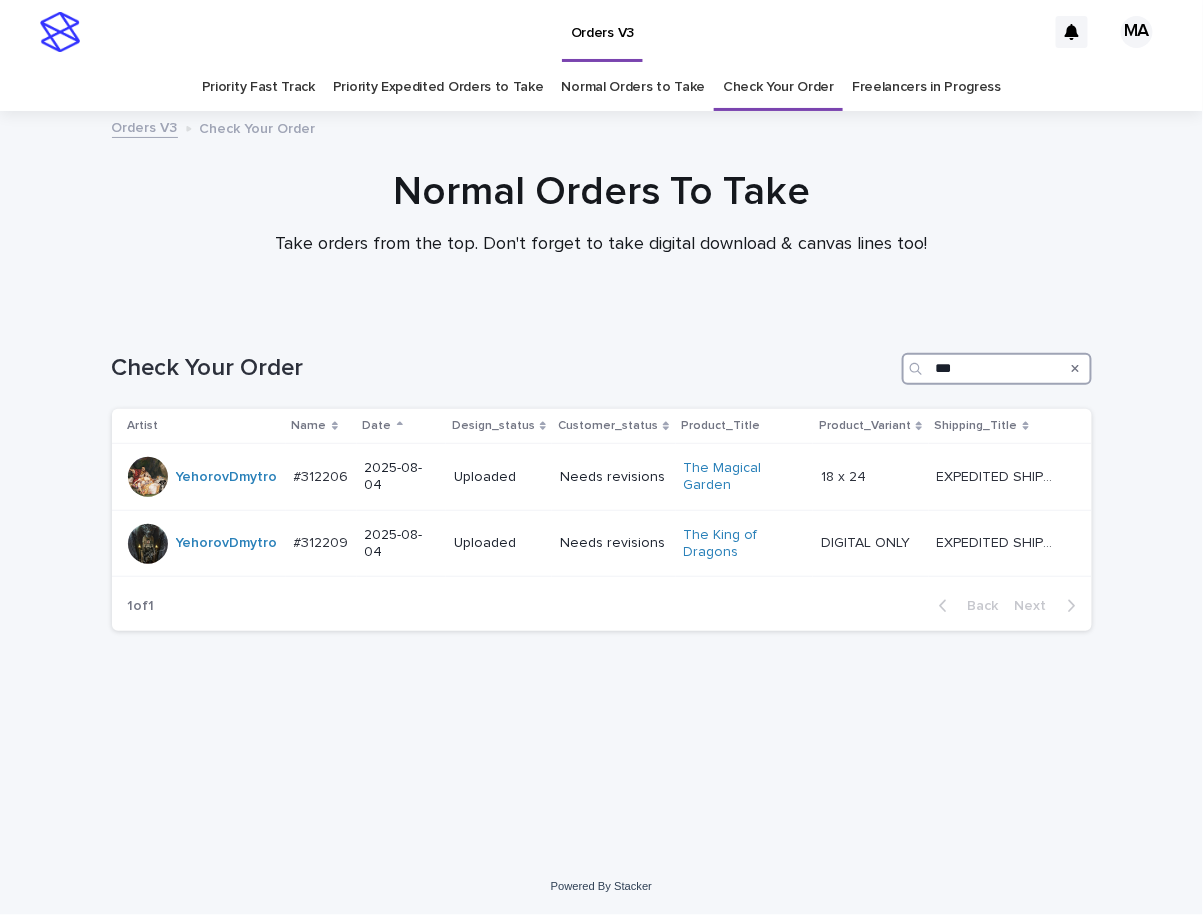 type on "***" 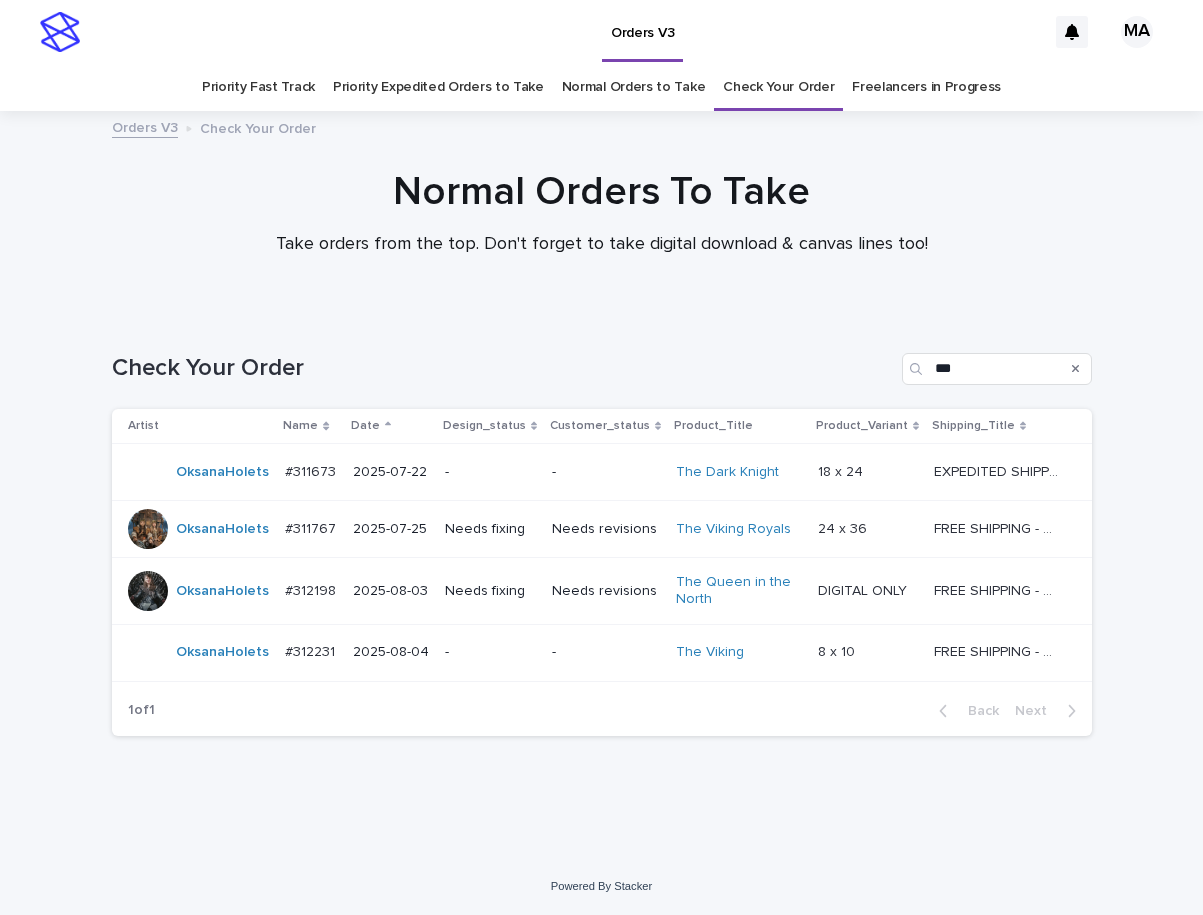 scroll, scrollTop: 0, scrollLeft: 0, axis: both 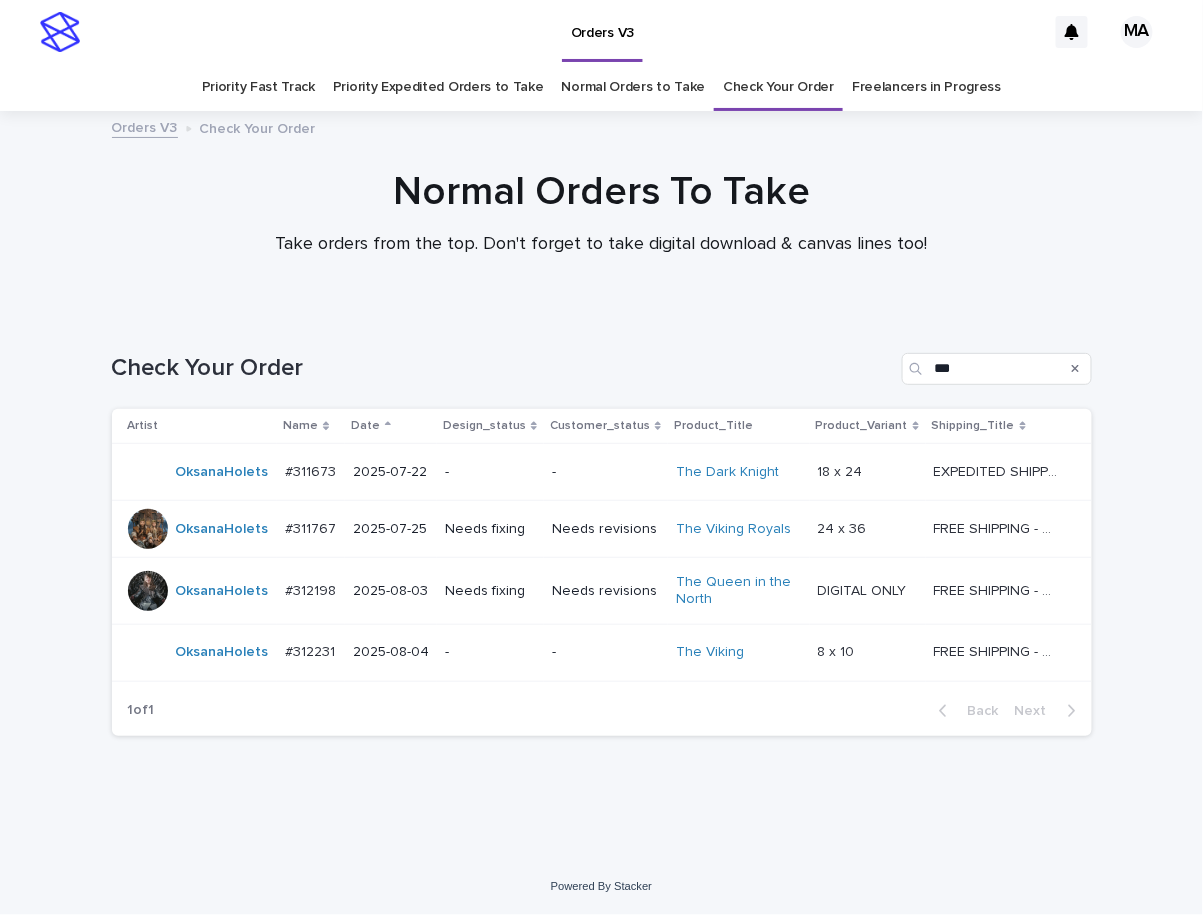 click on "-" at bounding box center (490, 472) 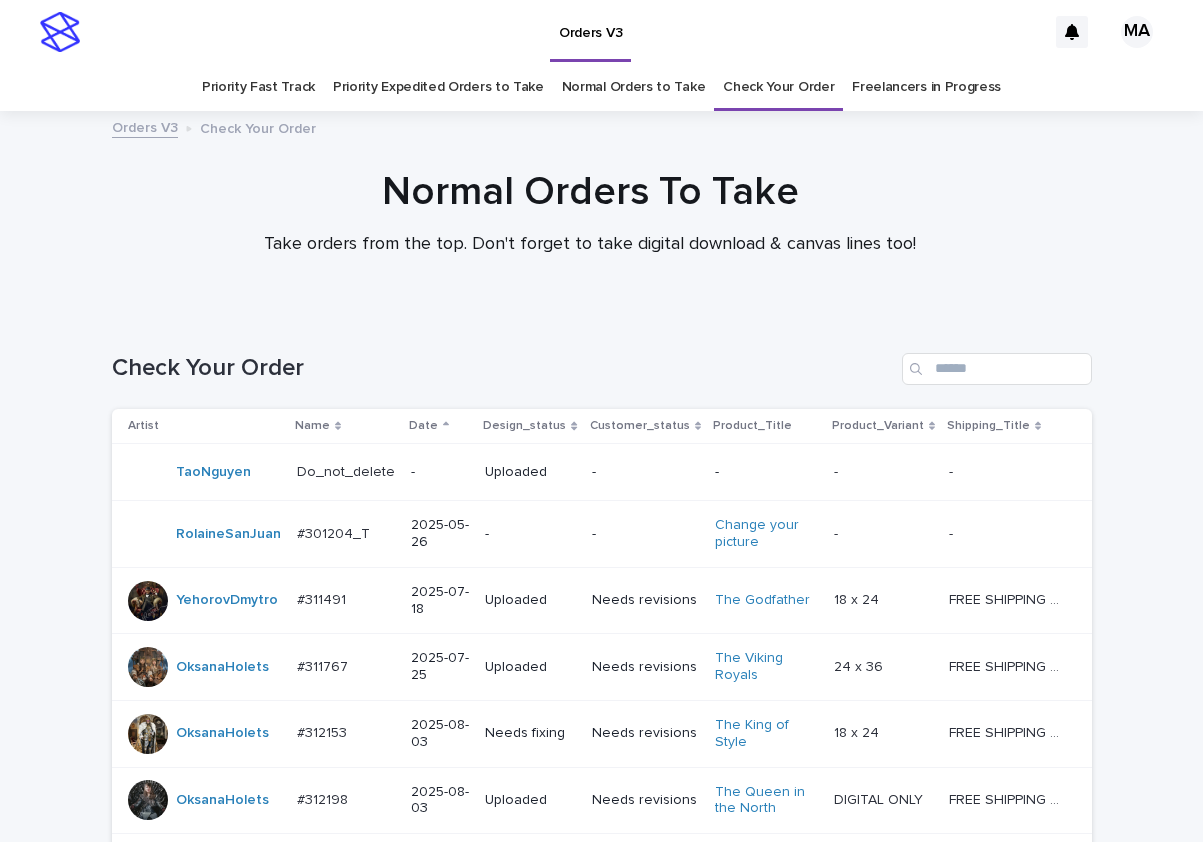 scroll, scrollTop: 0, scrollLeft: 0, axis: both 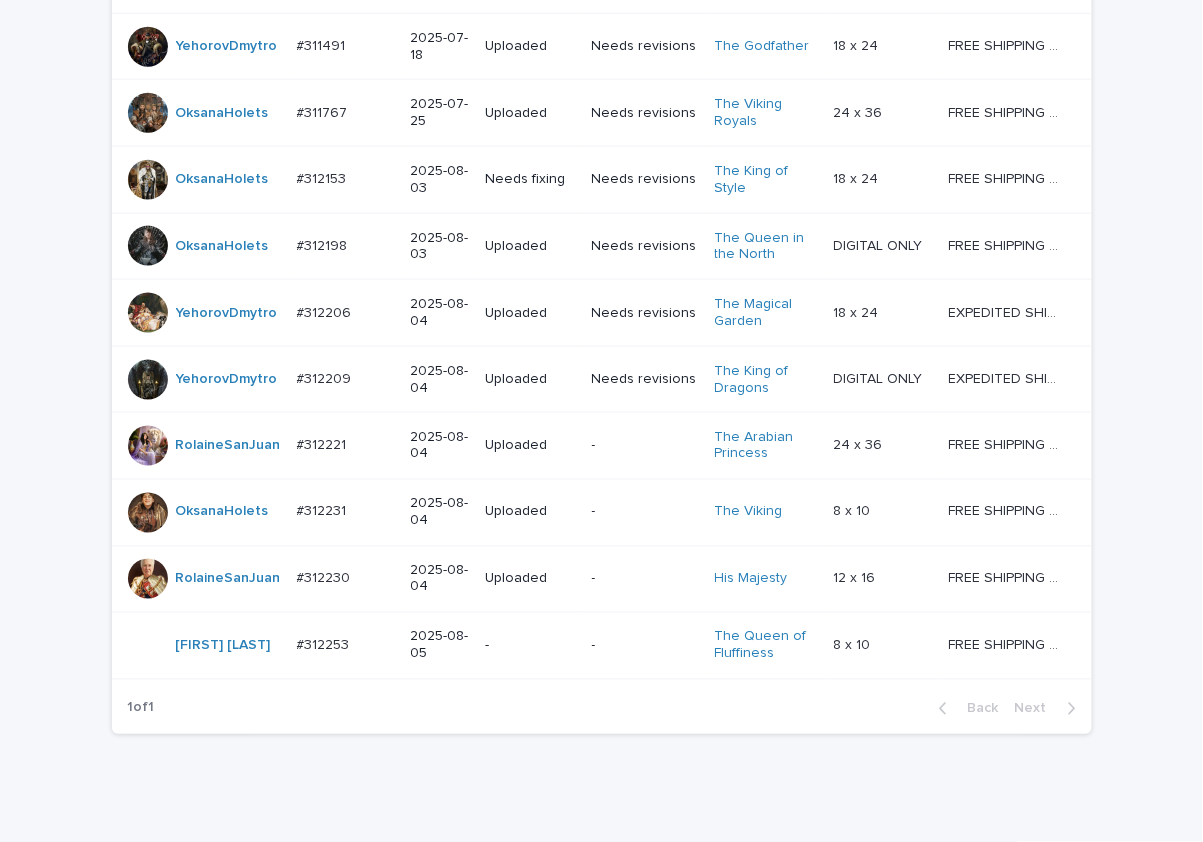 click on "-" at bounding box center [530, 646] 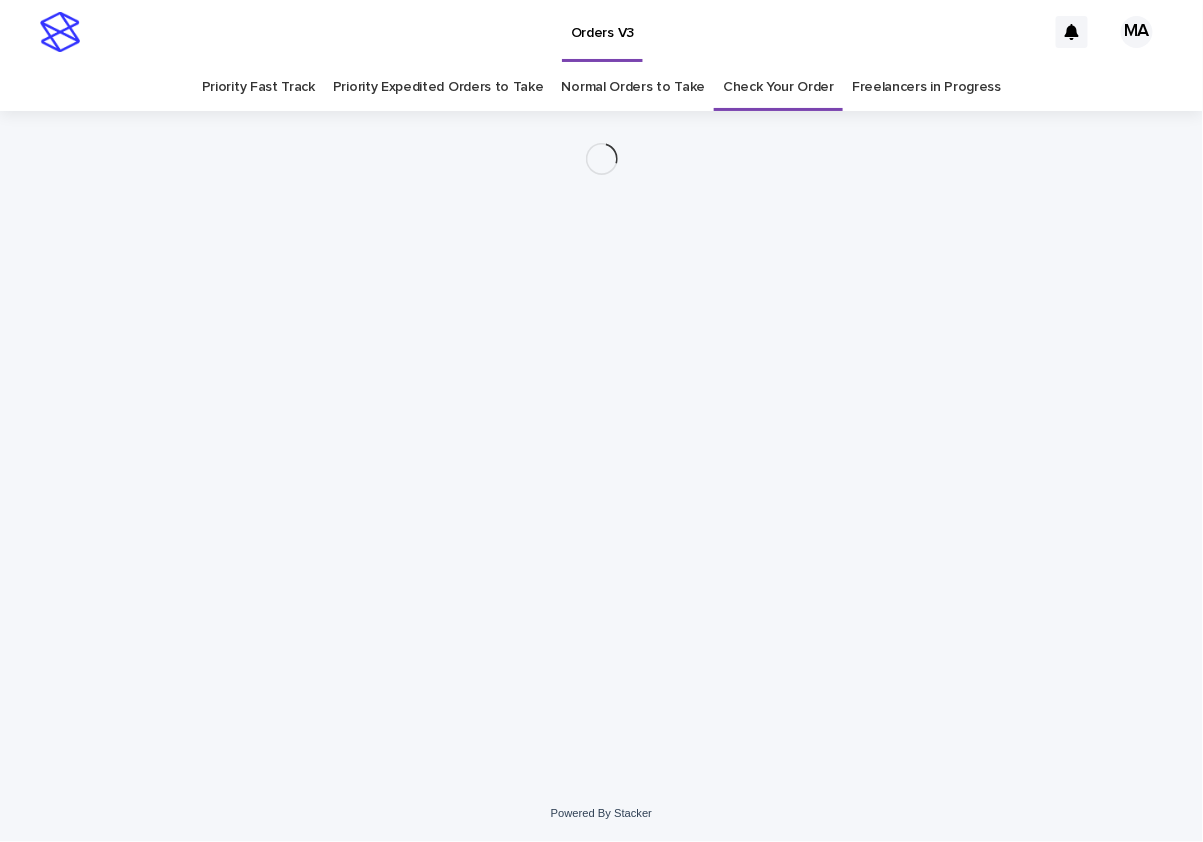 scroll, scrollTop: 0, scrollLeft: 0, axis: both 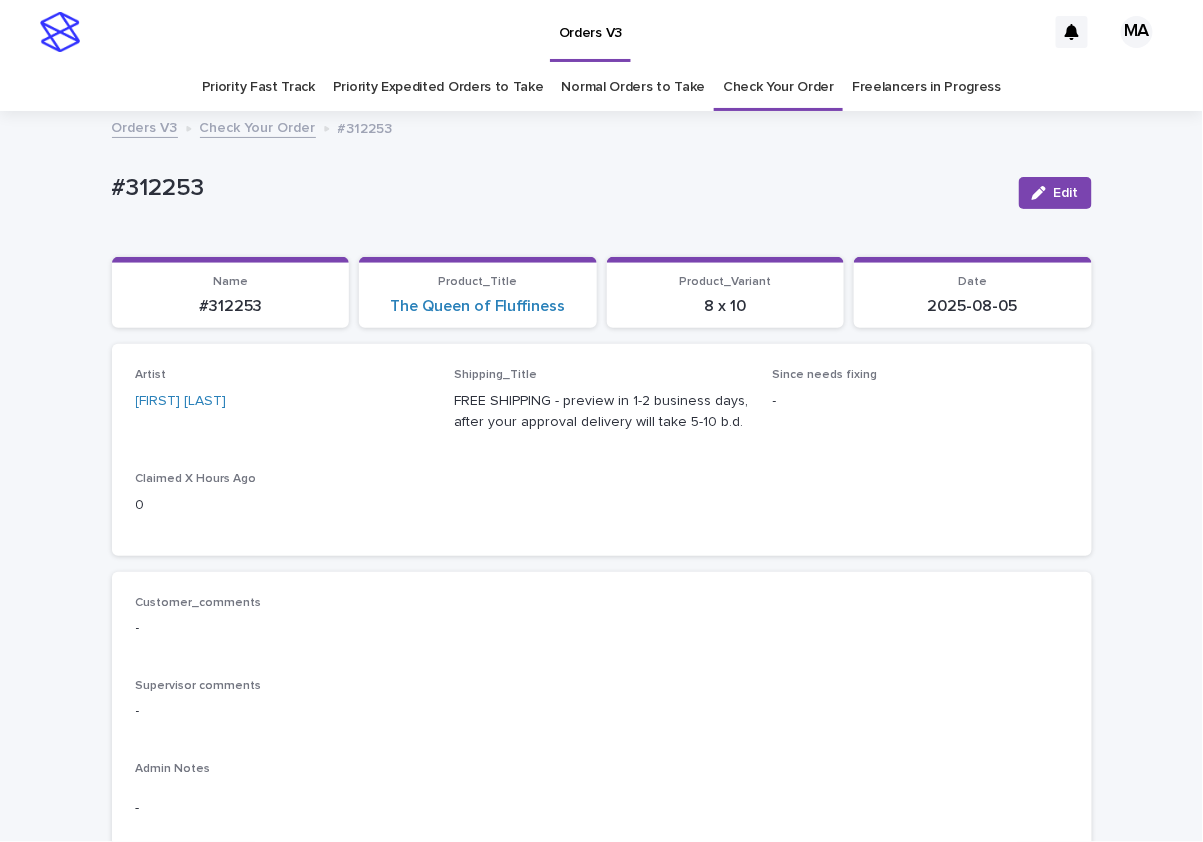 click on "Loading... Saving… Loading... Saving… #312253 Edit #312253 Edit Sorry, there was an error saving your record. Please try again. Please fill out the required fields below. Loading... Saving… Loading... Saving… Loading... Saving… Name #312253 Product_Title The Queen of Fluffiness   Product_Variant 8 x 10 Date 2025-08-05 Loading... Saving… Artist MariiaBuchka   Shipping_Title FREE SHIPPING - preview in 1-2 business days, after your approval delivery will take 5-10 b.d. Since needs fixing - Claimed X Hours Ago 0 Loading... Saving… Customer_comments - Supervisor comments - Admin Notes - Loading... Saving… Client_Images Uploaded image: https://cdn.shopify.com-uploadkit.app/s/files/1/0033/4807/0511/files/download.html?id=e11cfb23-3d37-4f5e-b252-d52a065c0f83&uu=fc588464-e3f6-40dd-9ae9-8afe97141d6d&mo=-/crop/1437x2453/773,1014/-/preview/&fi=SU1HXzQ1MzcuanBlZw==&wi=3024&he=4032&mi=aW1hZ2UvanBlZw==&up=a8b4&image=true
_Uploaded image (direct link): Photo not OK - Additional Pet no Pet_Images - Loading..." at bounding box center [601, 1076] 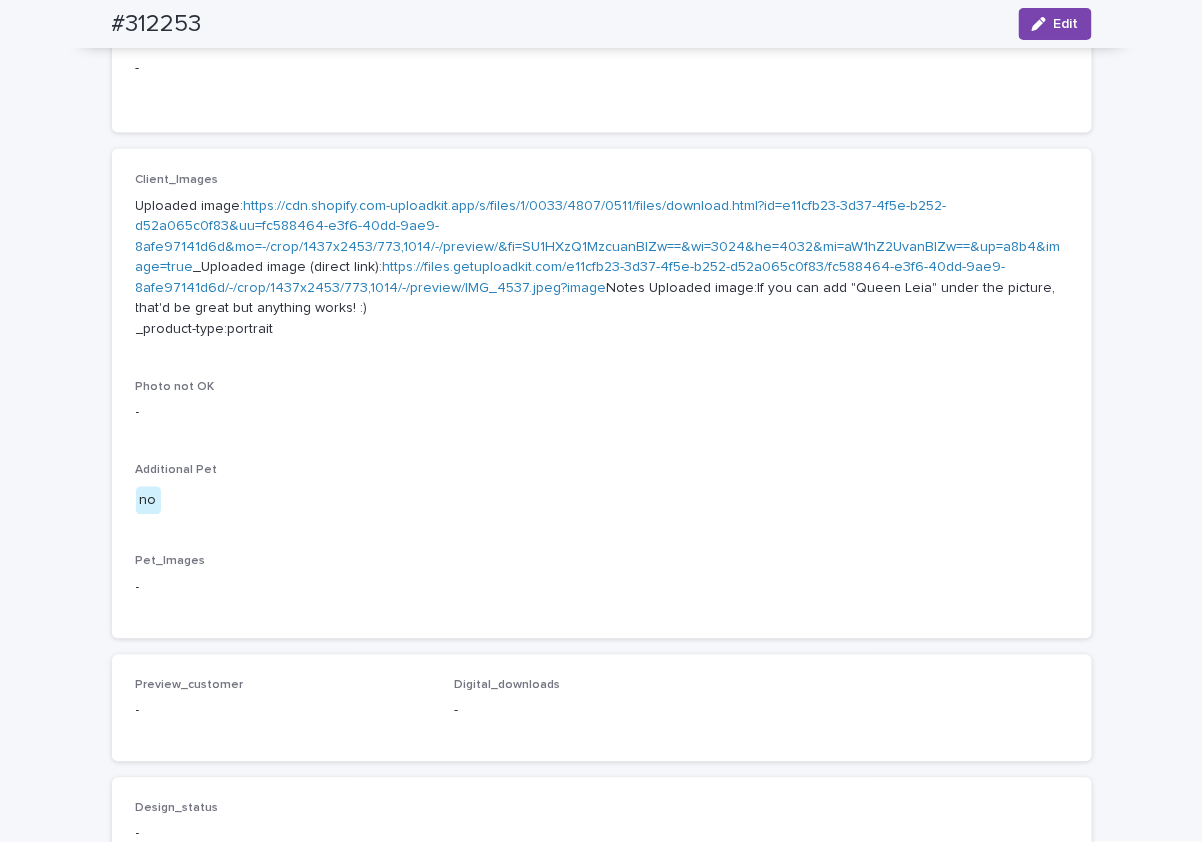 scroll, scrollTop: 573, scrollLeft: 0, axis: vertical 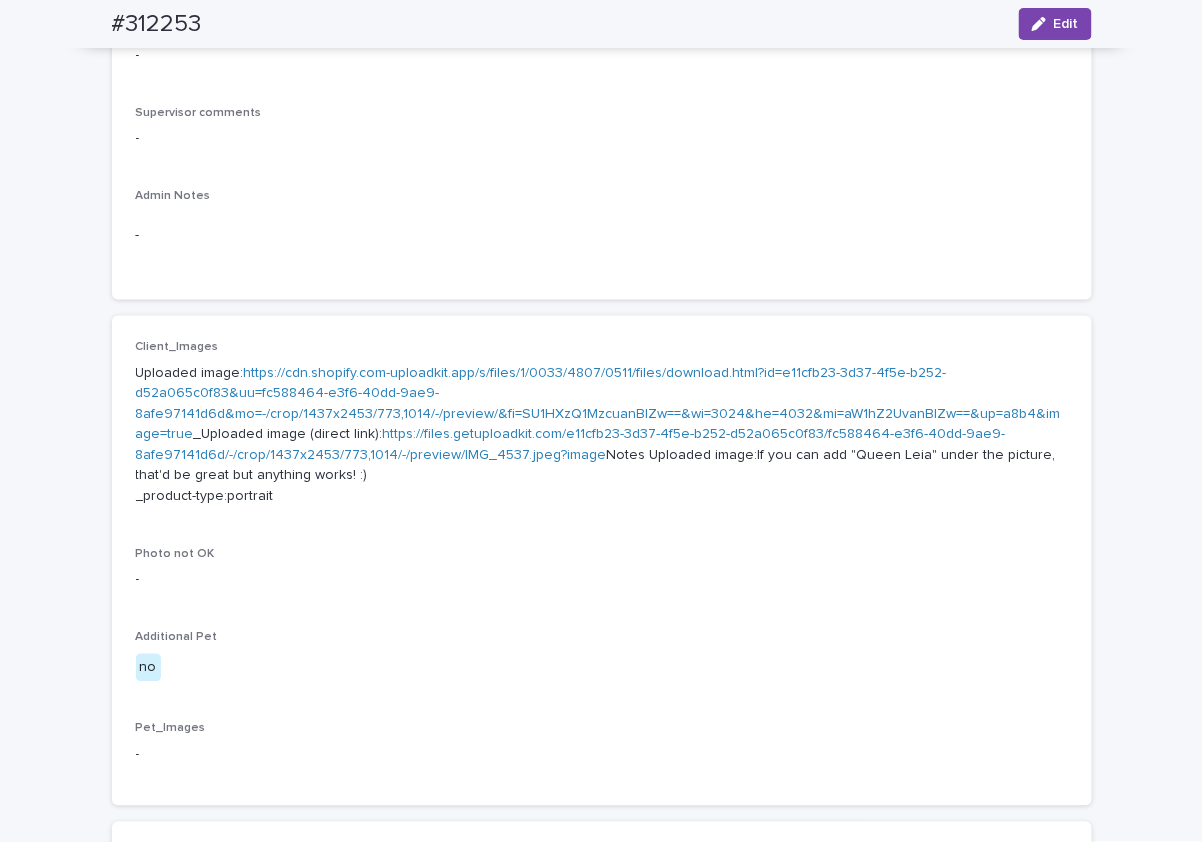 click on "https://cdn.shopify.com-uploadkit.app/s/files/1/0033/4807/0511/files/download.html?id=e11cfb23-3d37-4f5e-b252-d52a065c0f83&uu=fc588464-e3f6-40dd-9ae9-8afe97141d6d&mo=-/crop/1437x2453/773,1014/-/preview/&fi=SU1HXzQ1MzcuanBlZw==&wi=3024&he=4032&mi=aW1hZ2UvanBlZw==&up=a8b4&image=true" at bounding box center [598, 404] 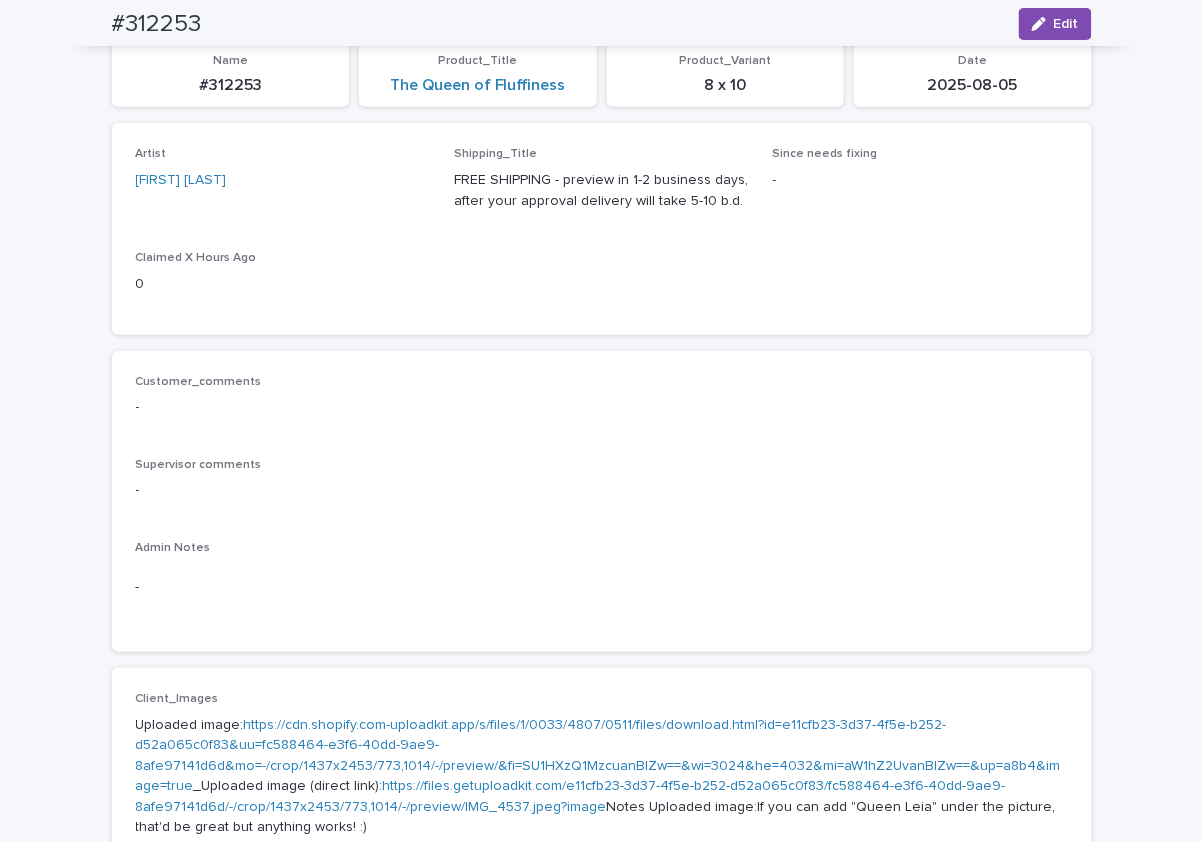 scroll, scrollTop: 0, scrollLeft: 0, axis: both 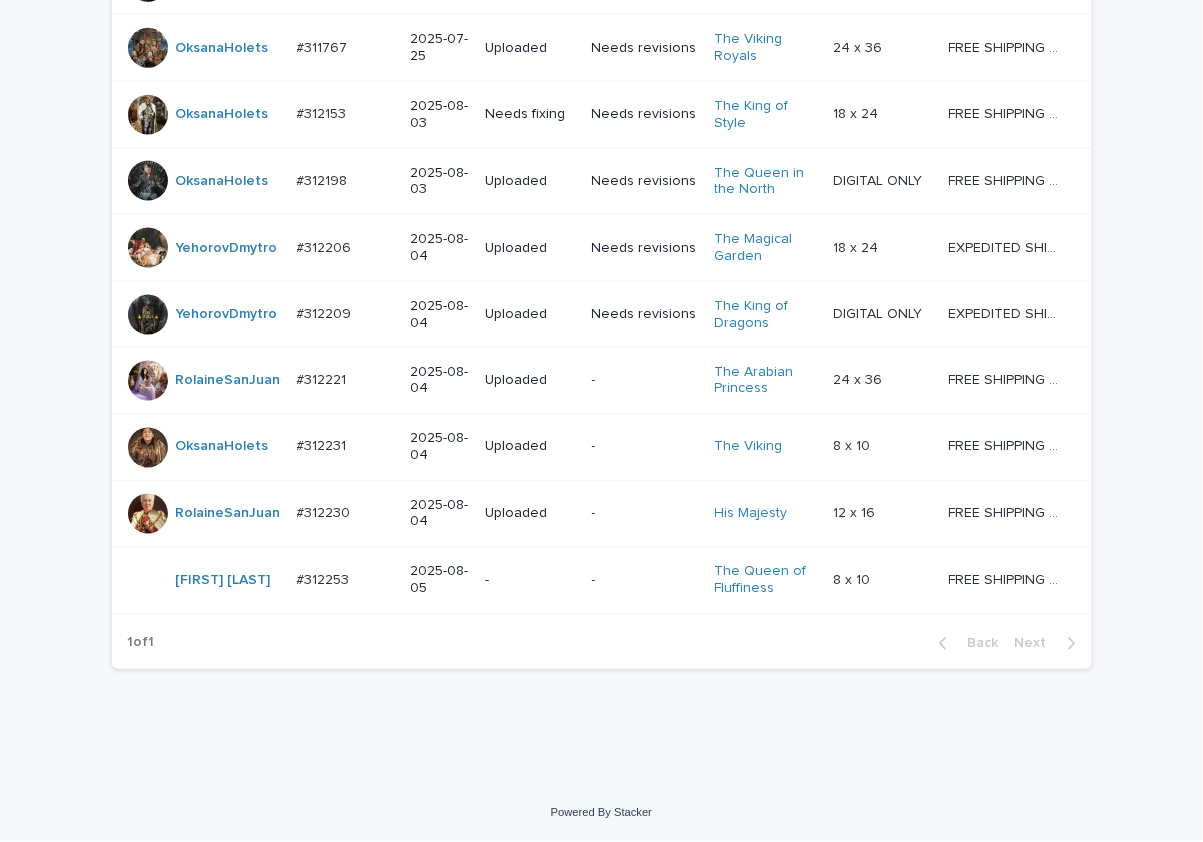 drag, startPoint x: 1147, startPoint y: 123, endPoint x: 1139, endPoint y: 108, distance: 17 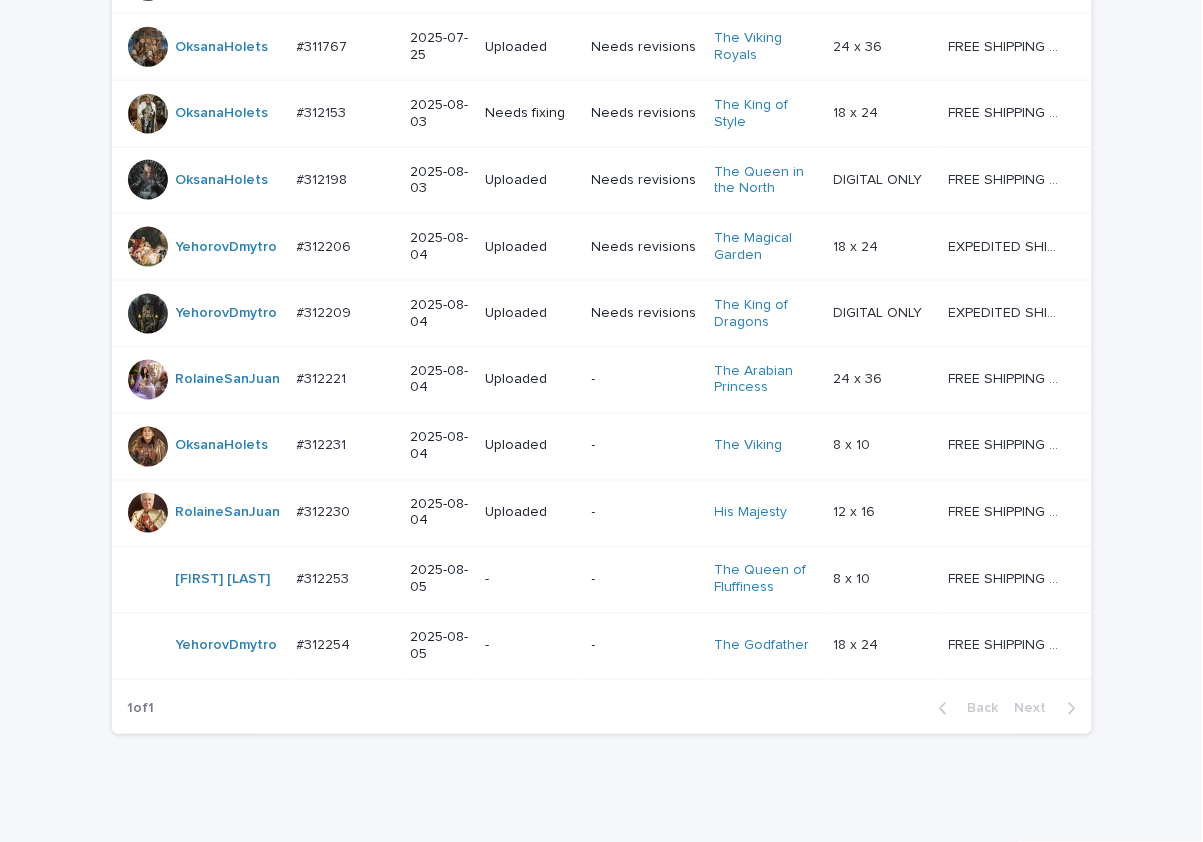 scroll, scrollTop: 652, scrollLeft: 0, axis: vertical 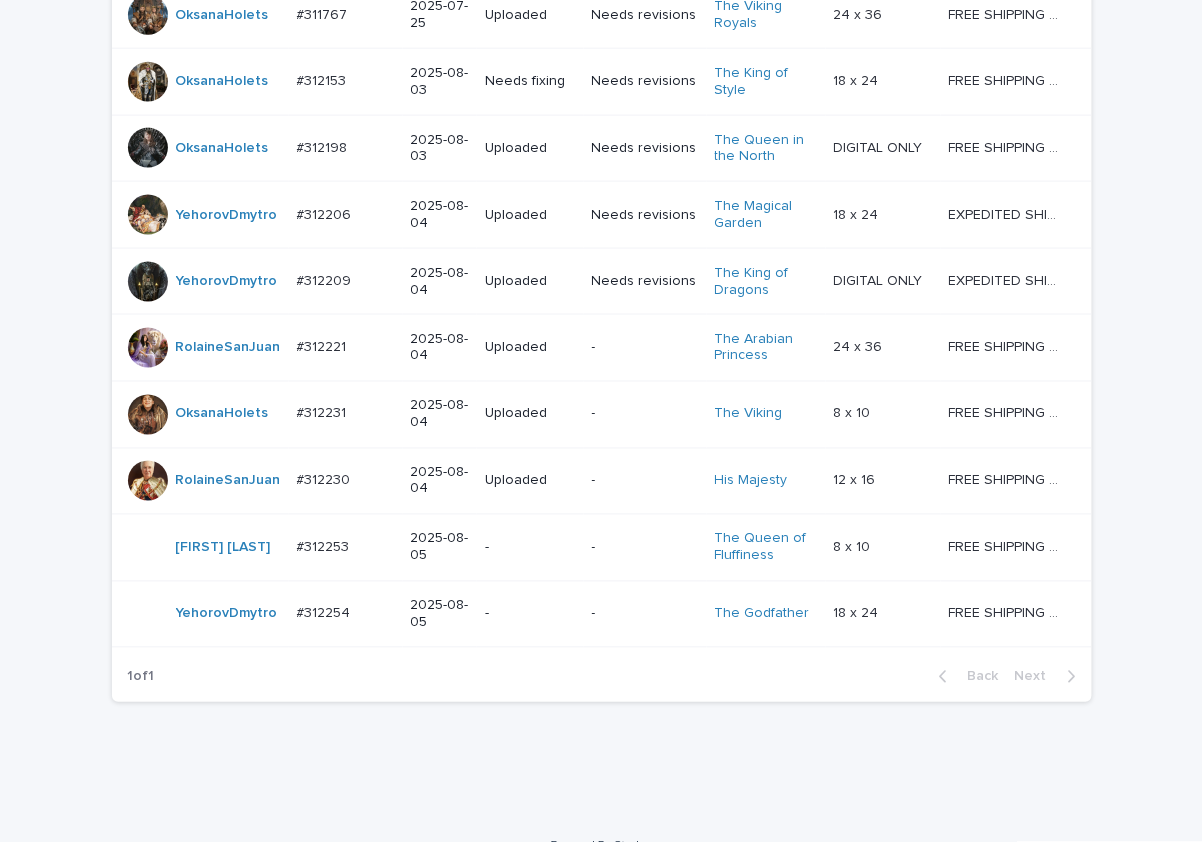 click on "-" at bounding box center (530, 614) 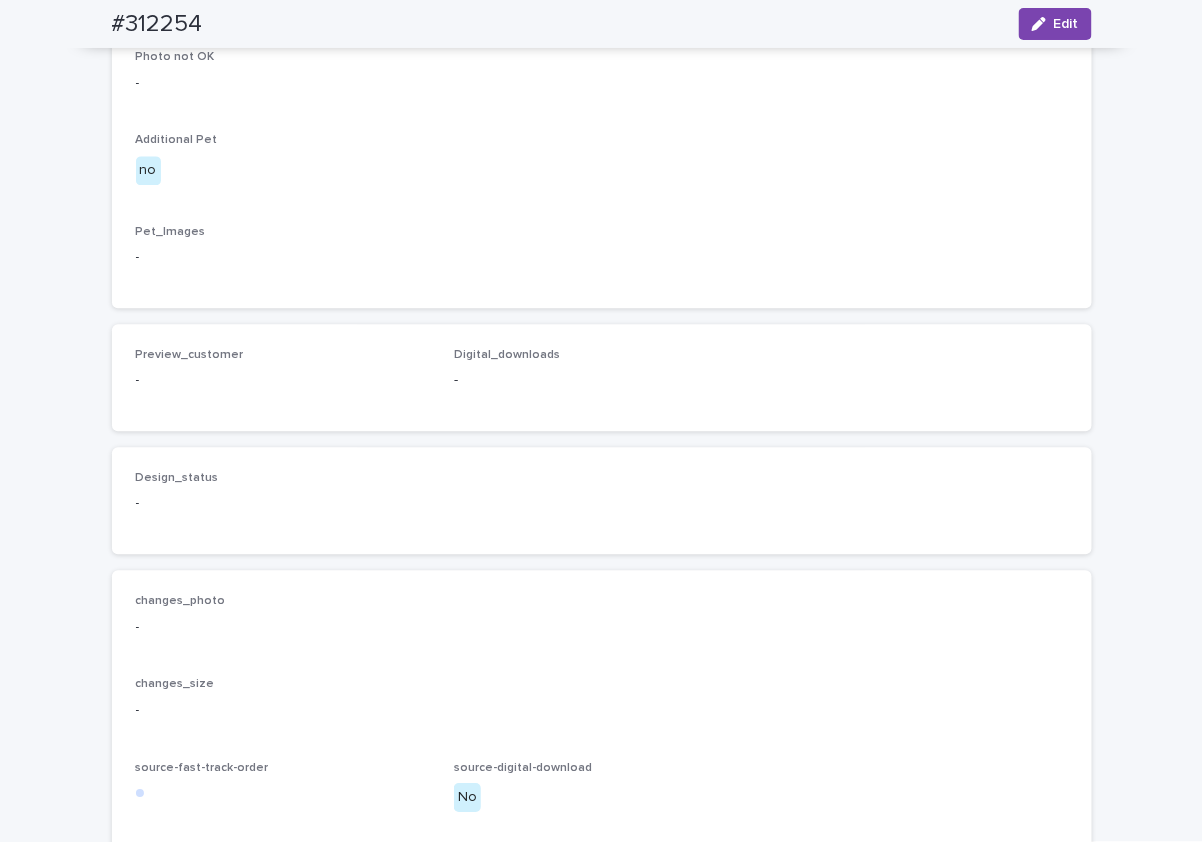 scroll, scrollTop: 699, scrollLeft: 0, axis: vertical 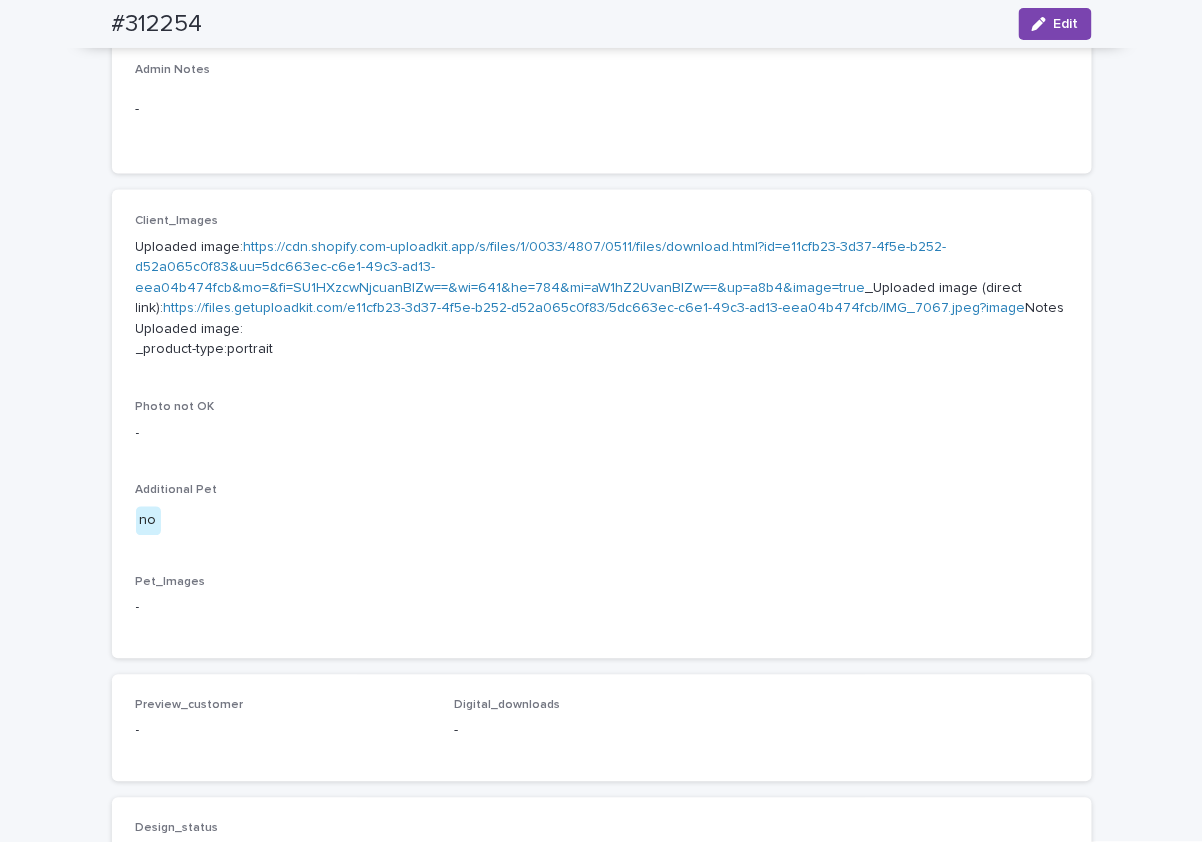 click on "Uploaded image: https://cdn.shopify.com-uploadkit.app/s/files/1/0033/4807/0511/files/download.html?id=e11cfb23-3d37-4f5e-b252-d52a065c0f83&uu=5dc663ec-c6e1-49c3-ad13-eea04b474fcb&mo=&fi=SU1HXzcwNjcuanBlZw==&wi=641&he=784&mi=aW1hZ2UvanBlZw==&up=a8b4&image=true
_Uploaded image (direct link): https://files.getuploadkit.com/e11cfb23-3d37-4f5e-b252-d52a065c0f83/5dc663ec-c6e1-49c3-ad13-eea04b474fcb/IMG_7067.jpeg?image
Notes Uploaded image:
_product-type:portrait" at bounding box center (602, 299) 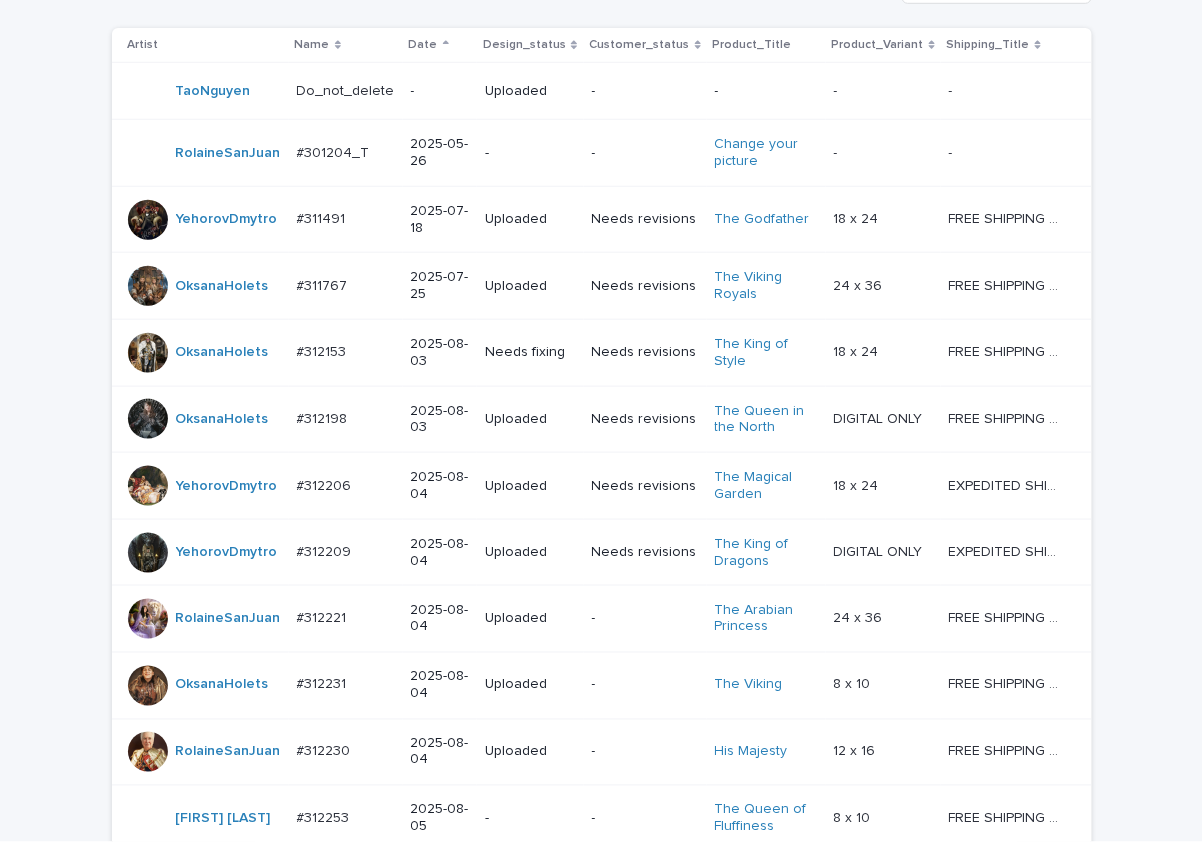 scroll, scrollTop: 687, scrollLeft: 0, axis: vertical 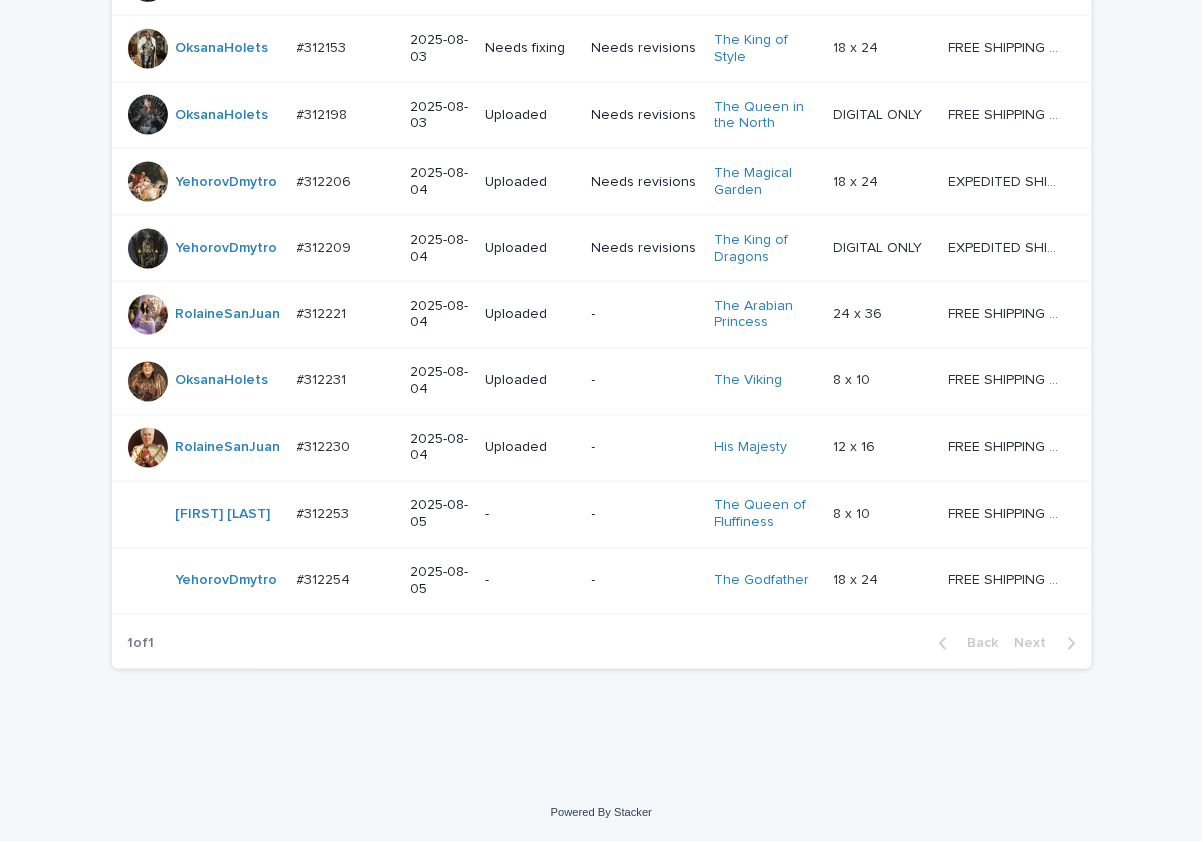 click on "-" at bounding box center (530, 515) 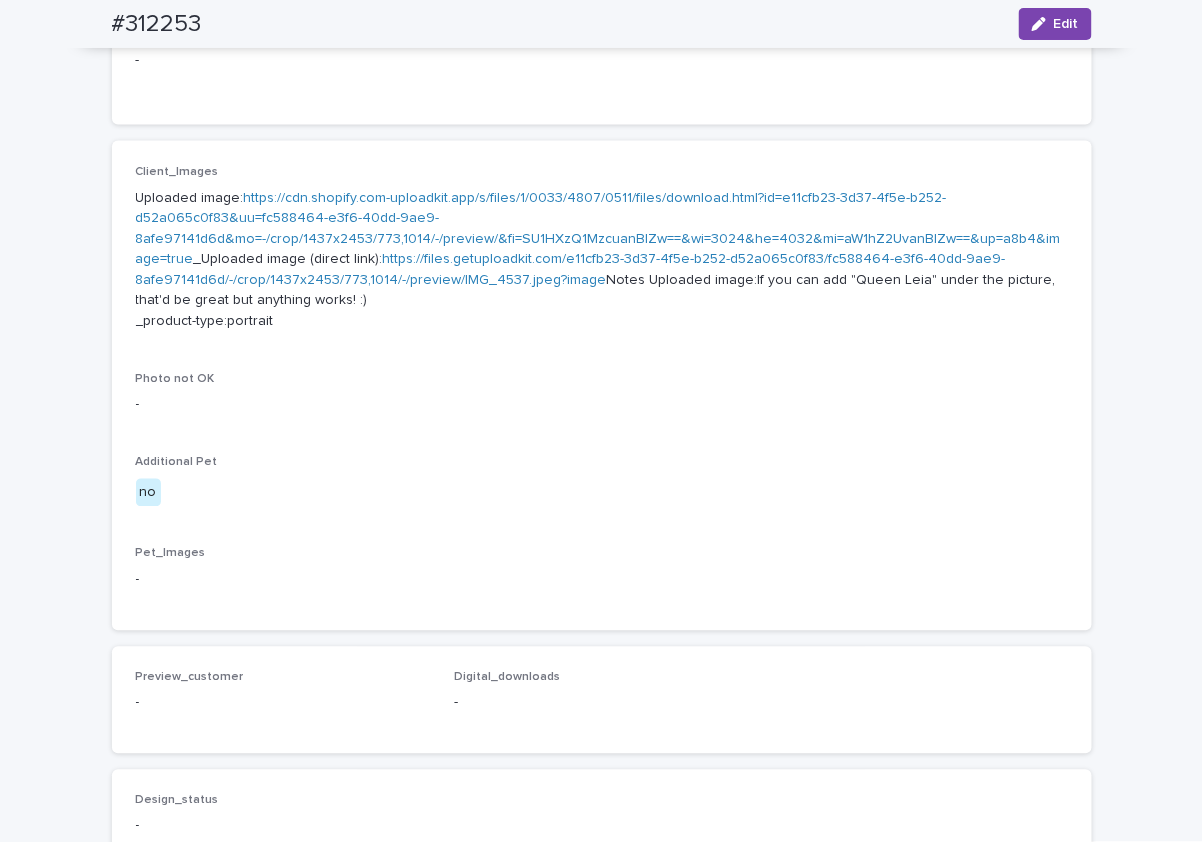 scroll, scrollTop: 0, scrollLeft: 0, axis: both 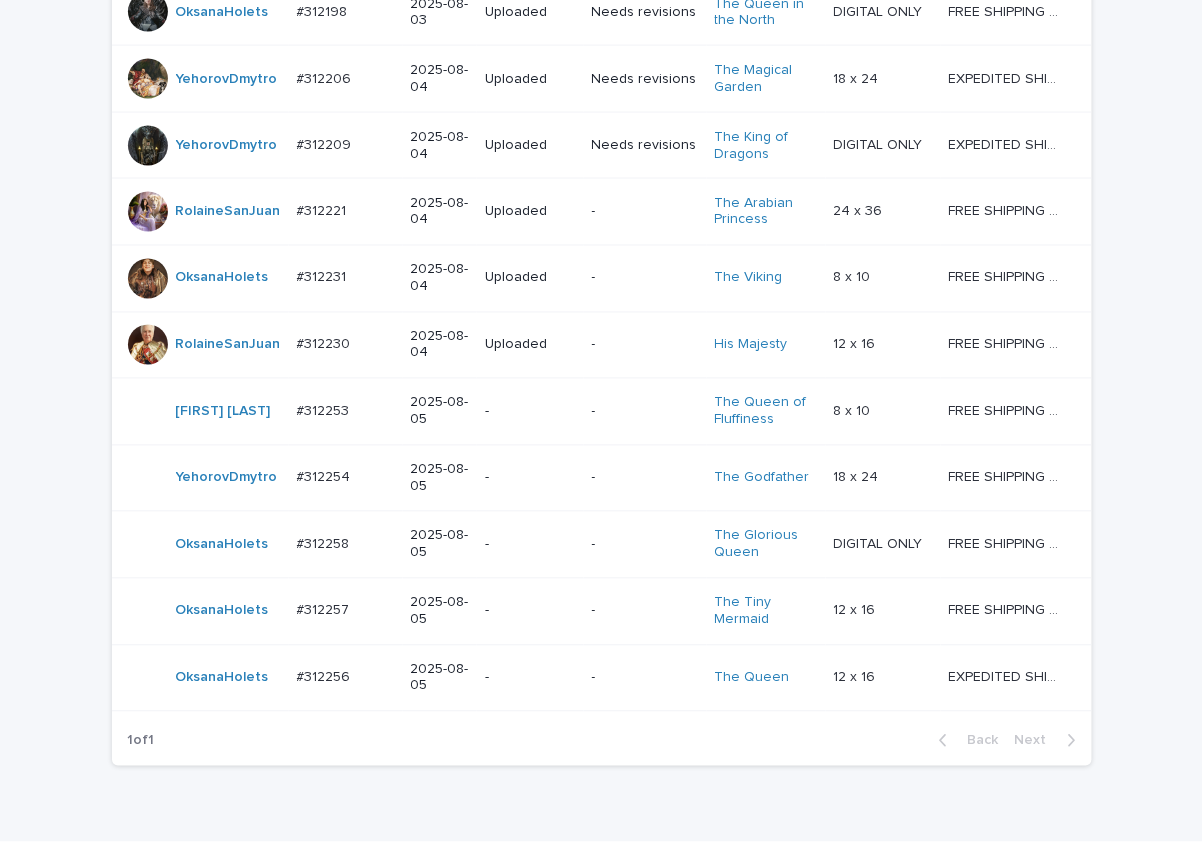 click on "Loading... Saving… Loading... Saving… Check Your Order Artist Name Date Design_status Customer_status Product_Title Product_Variant Shipping_Title TaoNguyen   Do_not_delete Do_not_delete   - Uploaded - - - -   - -   RolaineSanJuan   #301204_T #301204_T   2025-05-26 - - Change your picture   - -   - -   YehorovDmytro   #311491 #311491   2025-07-18 Uploaded Needs revisions The Godfather   18 x 24 18 x 24   FREE SHIPPING - preview in 1-2 business days, after your approval delivery will take 5-10 b.d. FREE SHIPPING - preview in 1-2 business days, after your approval delivery will take 5-10 b.d.   OksanaHolets   #311767 #311767   2025-07-25 Uploaded Needs revisions The Viking Royals   24 x 36 24 x 36   FREE SHIPPING - preview in 1-2 business days, after your approval delivery will take 5-10 b.d. FREE SHIPPING - preview in 1-2 business days, after your approval delivery will take 5-10 b.d.   OksanaHolets   #312153 #312153   2025-08-03 Needs fixing Needs revisions The King of Style   18 x 24 18 x 24" at bounding box center (601, 203) 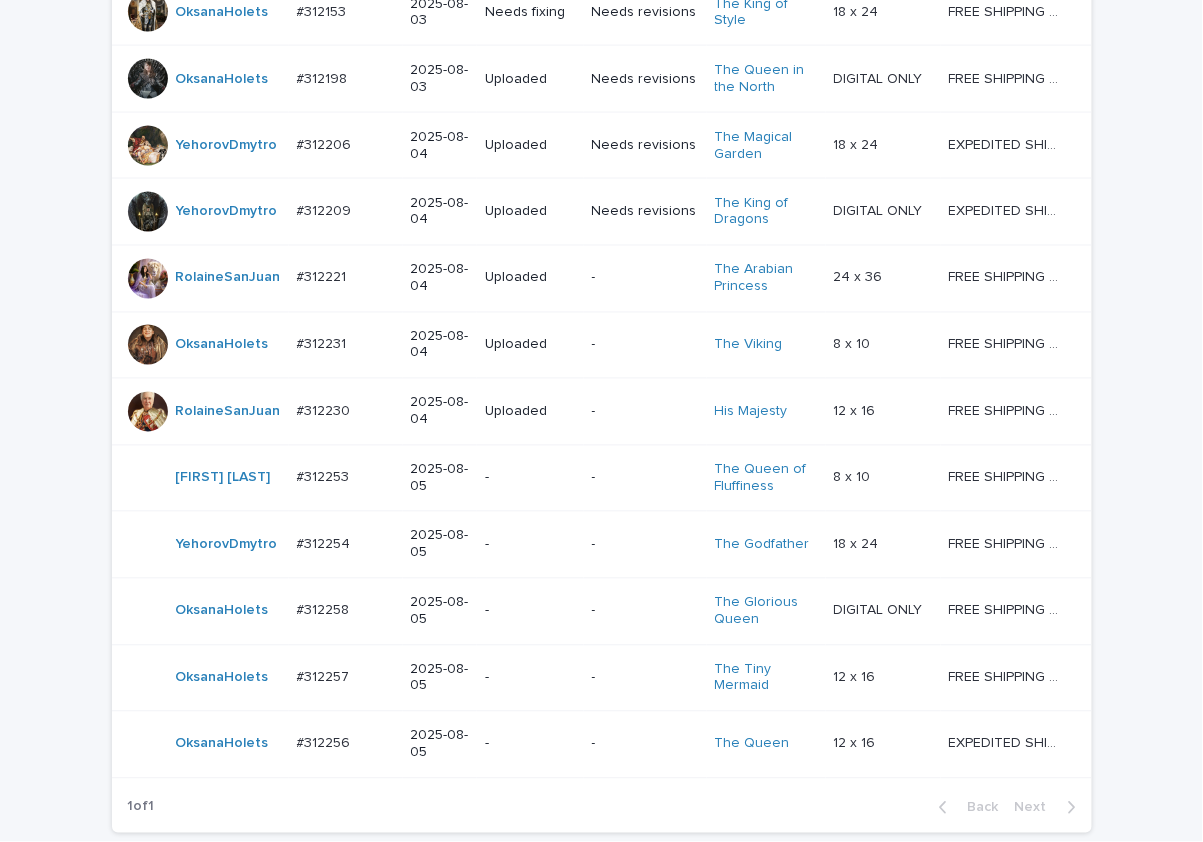 scroll, scrollTop: 821, scrollLeft: 0, axis: vertical 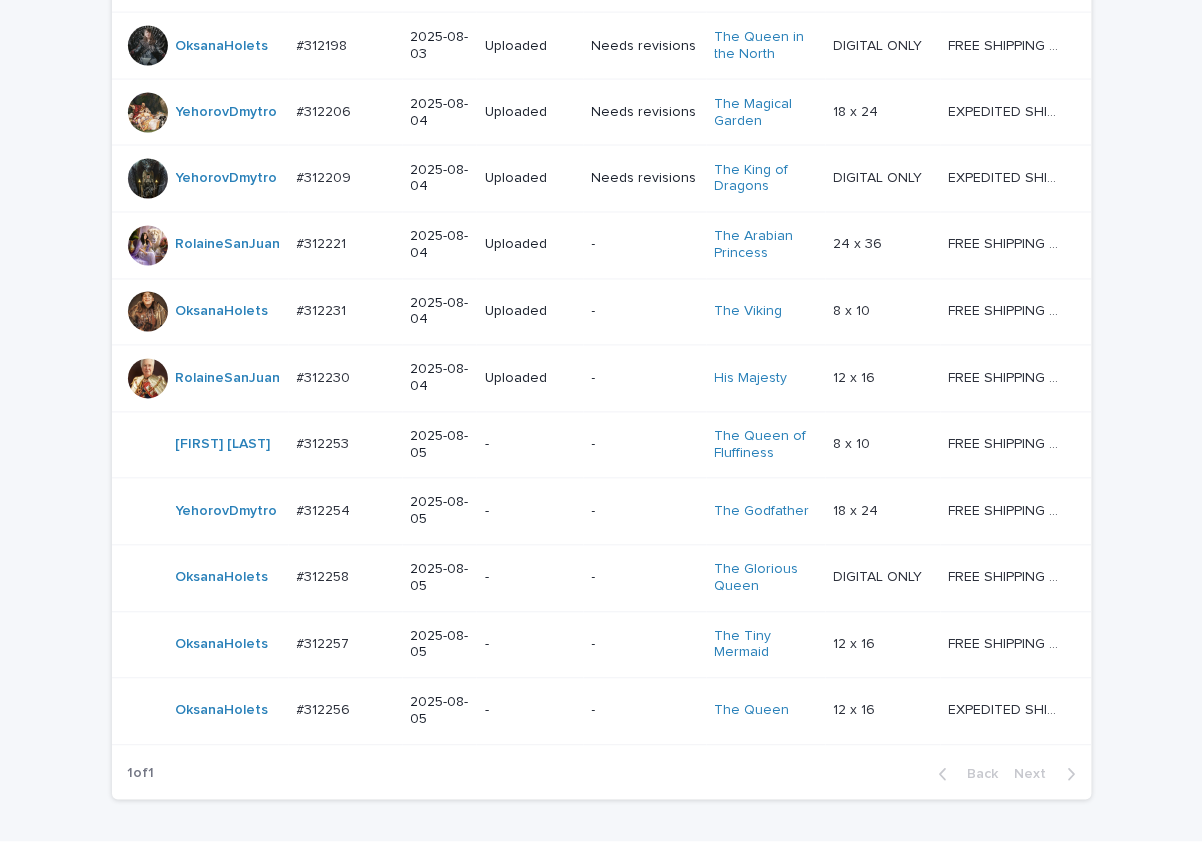 click on "-" at bounding box center (530, 578) 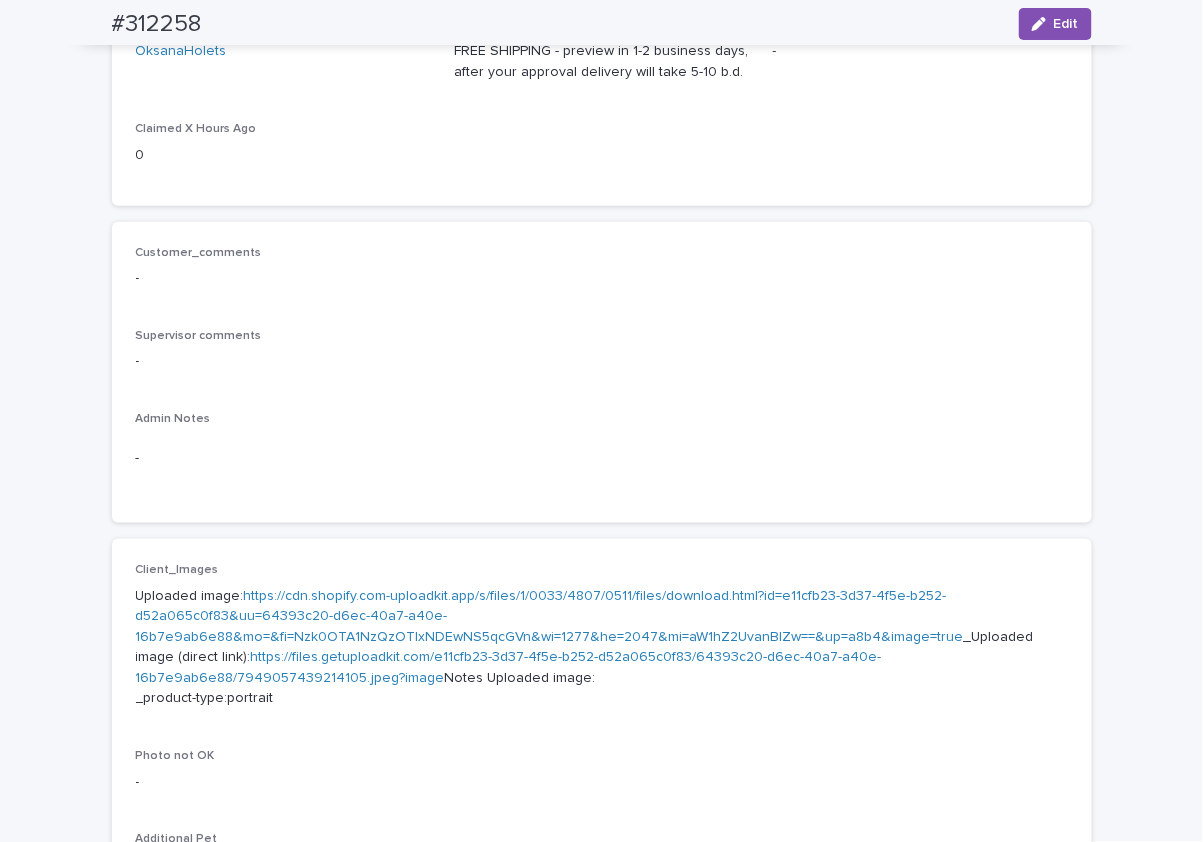 scroll, scrollTop: 699, scrollLeft: 0, axis: vertical 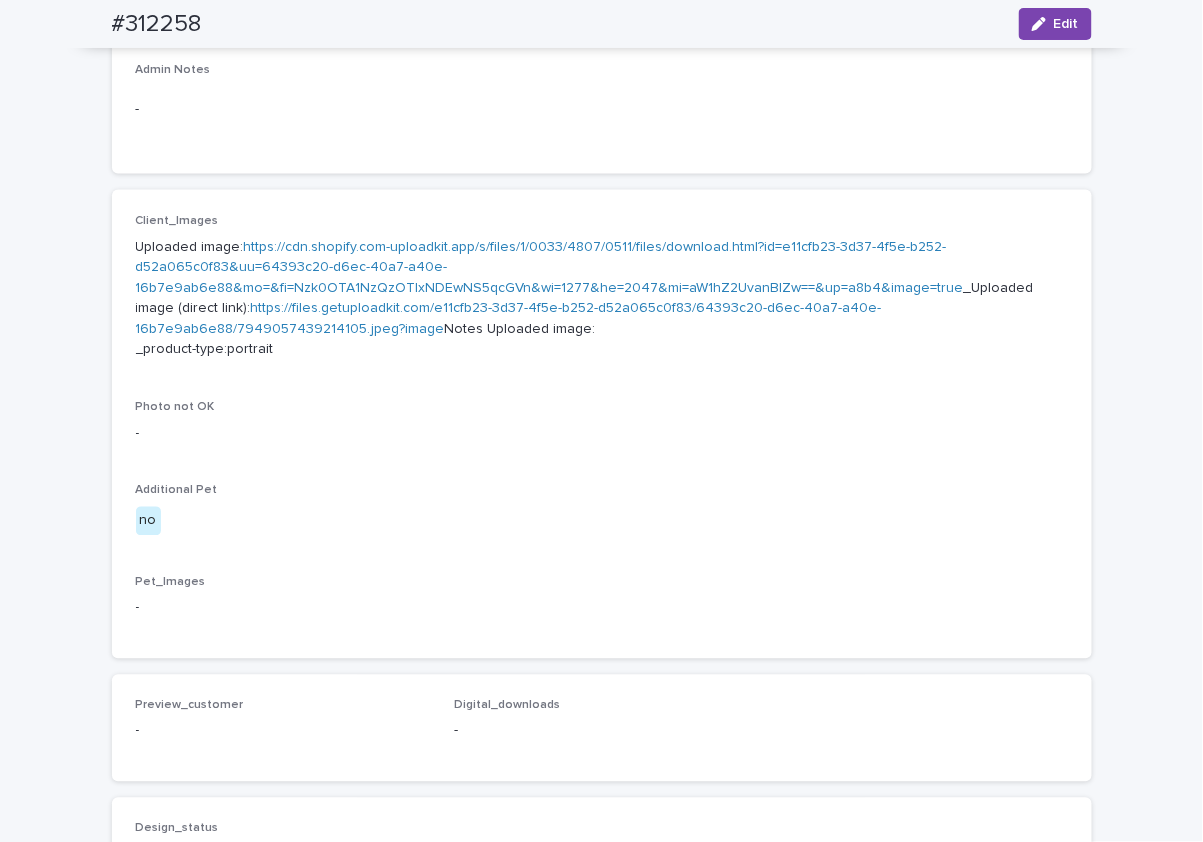 click on "https://cdn.shopify.com-uploadkit.app/s/files/1/0033/4807/0511/files/download.html?id=e11cfb23-3d37-4f5e-b252-d52a065c0f83&uu=64393c20-d6ec-40a7-a40e-16b7e9ab6e88&mo=&fi=Nzk0OTA1NzQzOTIxNDEwNS5qcGVn&wi=1277&he=2047&mi=aW1hZ2UvanBlZw==&up=a8b4&image=true" at bounding box center (550, 268) 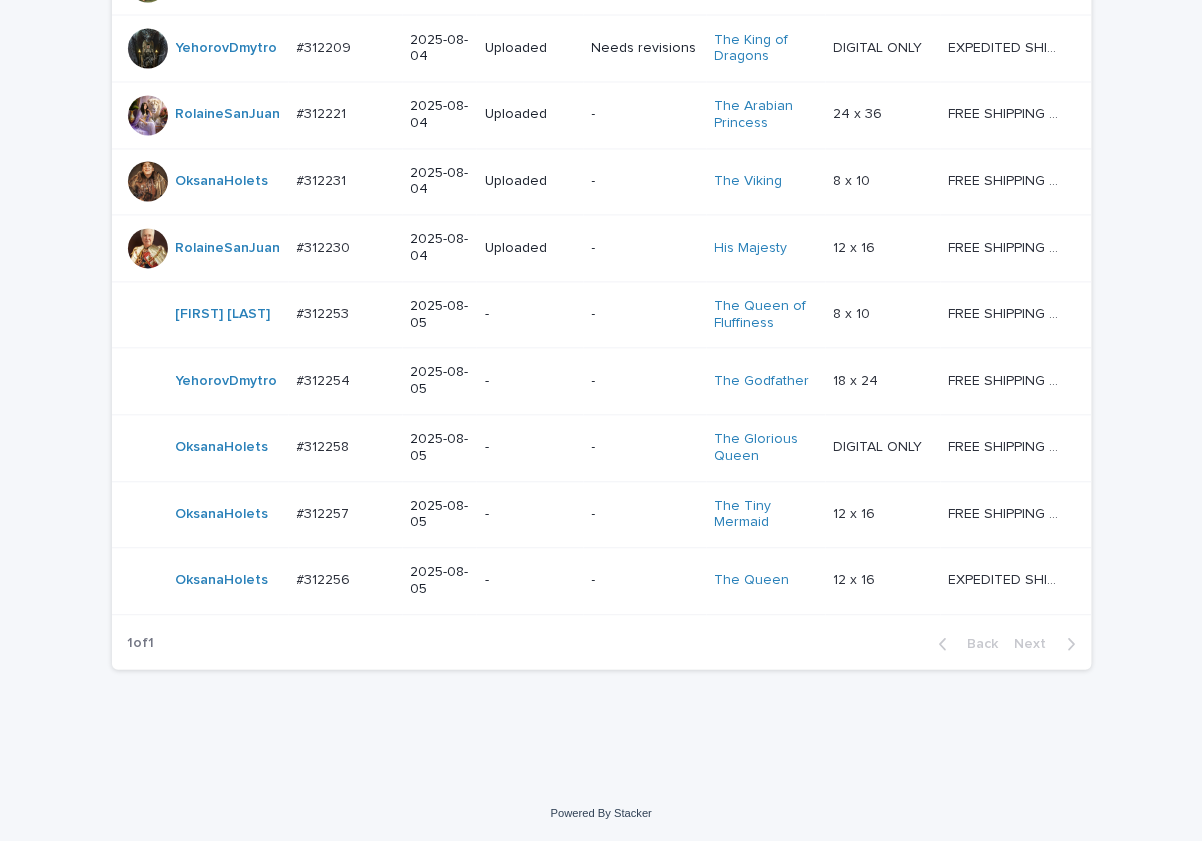 scroll, scrollTop: 953, scrollLeft: 0, axis: vertical 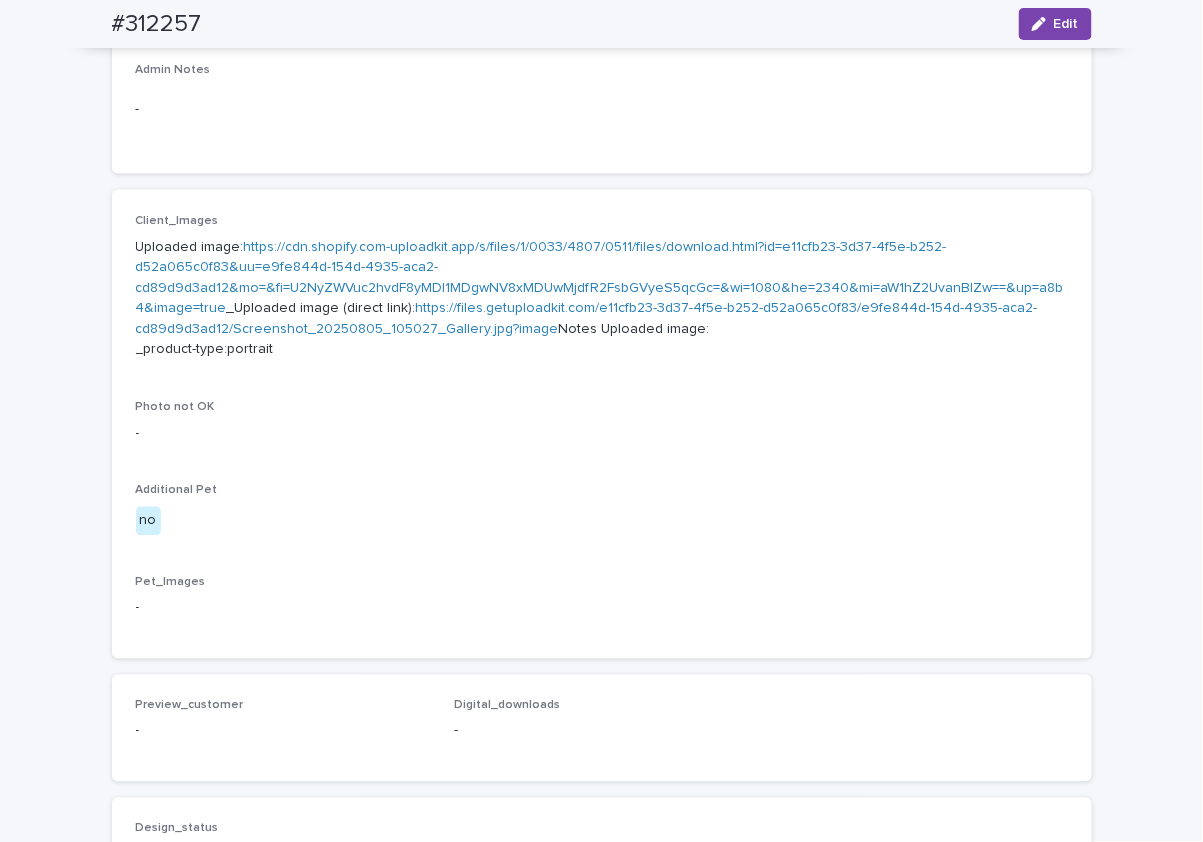 click on "https://cdn.shopify.com-uploadkit.app/s/files/1/0033/4807/0511/files/download.html?id=e11cfb23-3d37-4f5e-b252-d52a065c0f83&uu=e9fe844d-154d-4935-aca2-cd89d9d3ad12&mo=&fi=U2NyZWVuc2hvdF8yMDI1MDgwNV8xMDUwMjdfR2FsbGVyeS5qcGc=&wi=1080&he=2340&mi=aW1hZ2UvanBlZw==&up=a8b4&image=true" at bounding box center (600, 278) 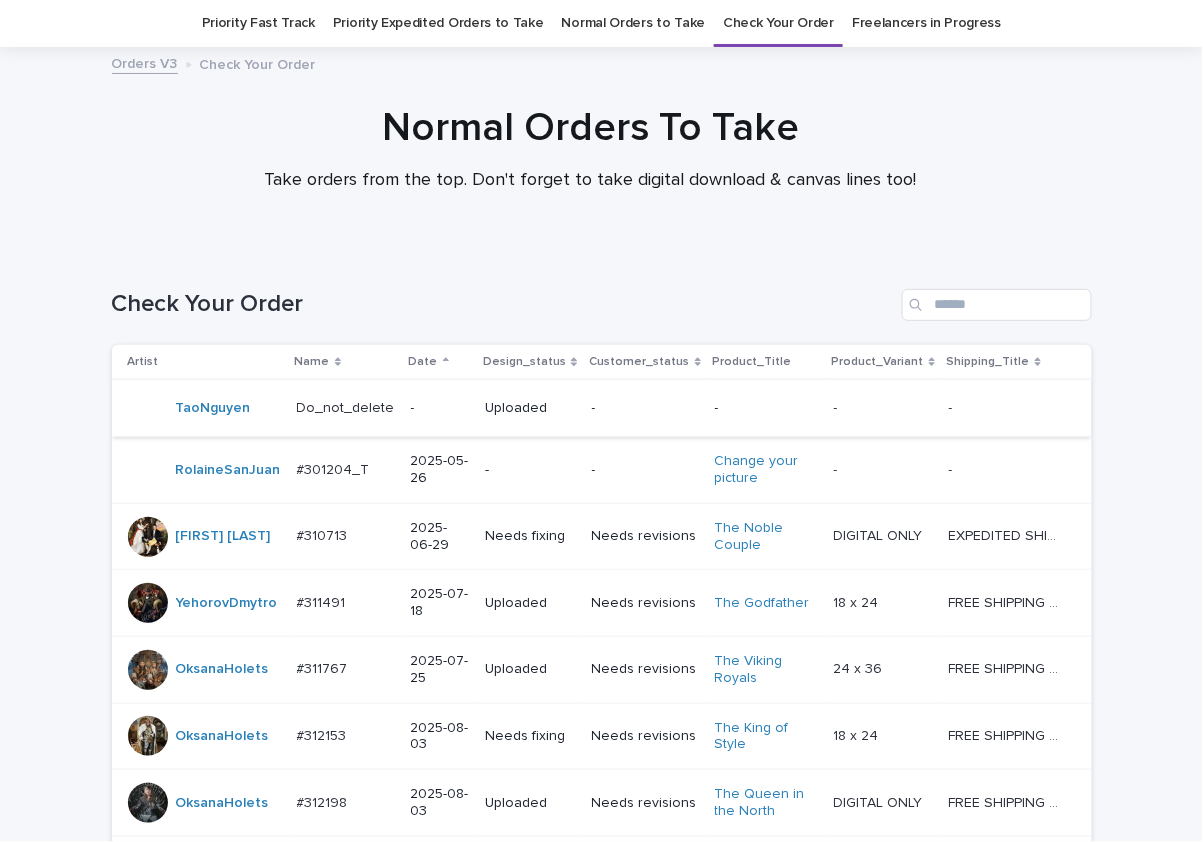 scroll, scrollTop: 953, scrollLeft: 0, axis: vertical 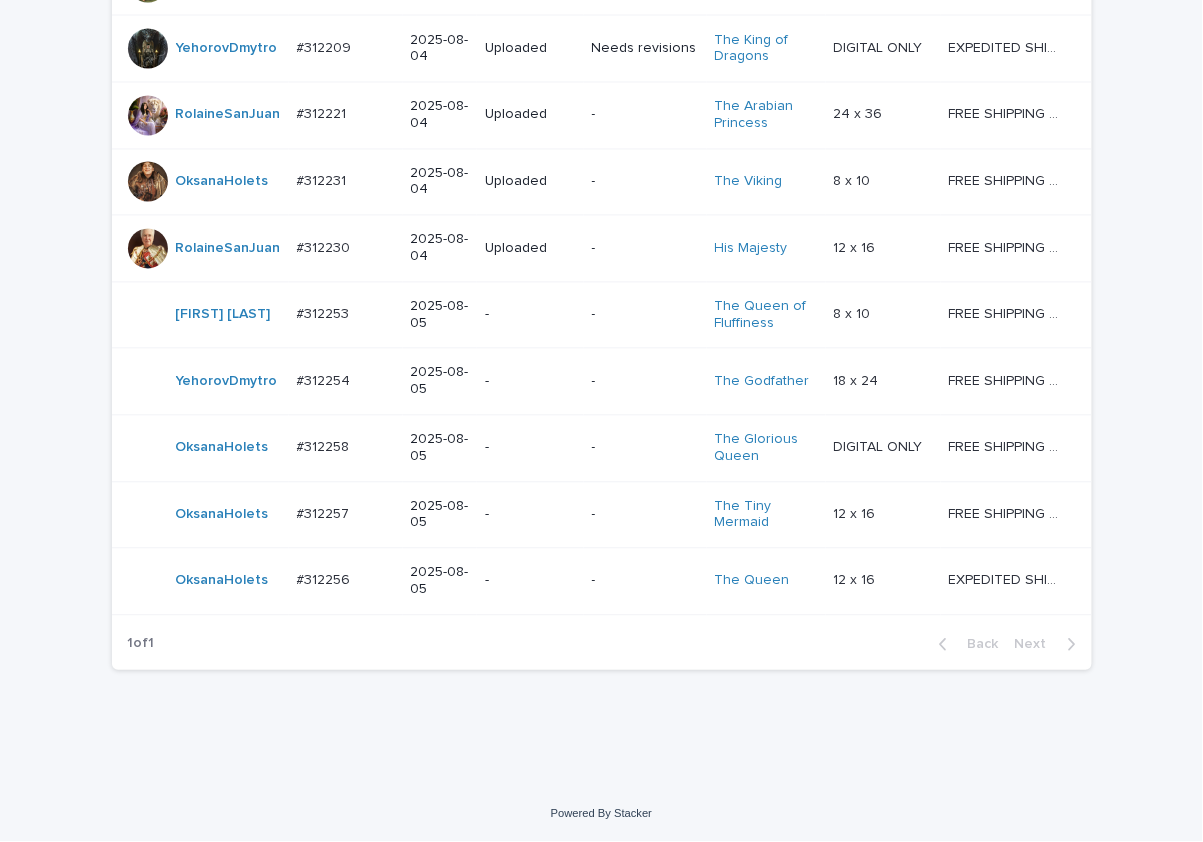 click on "-" at bounding box center [530, 581] 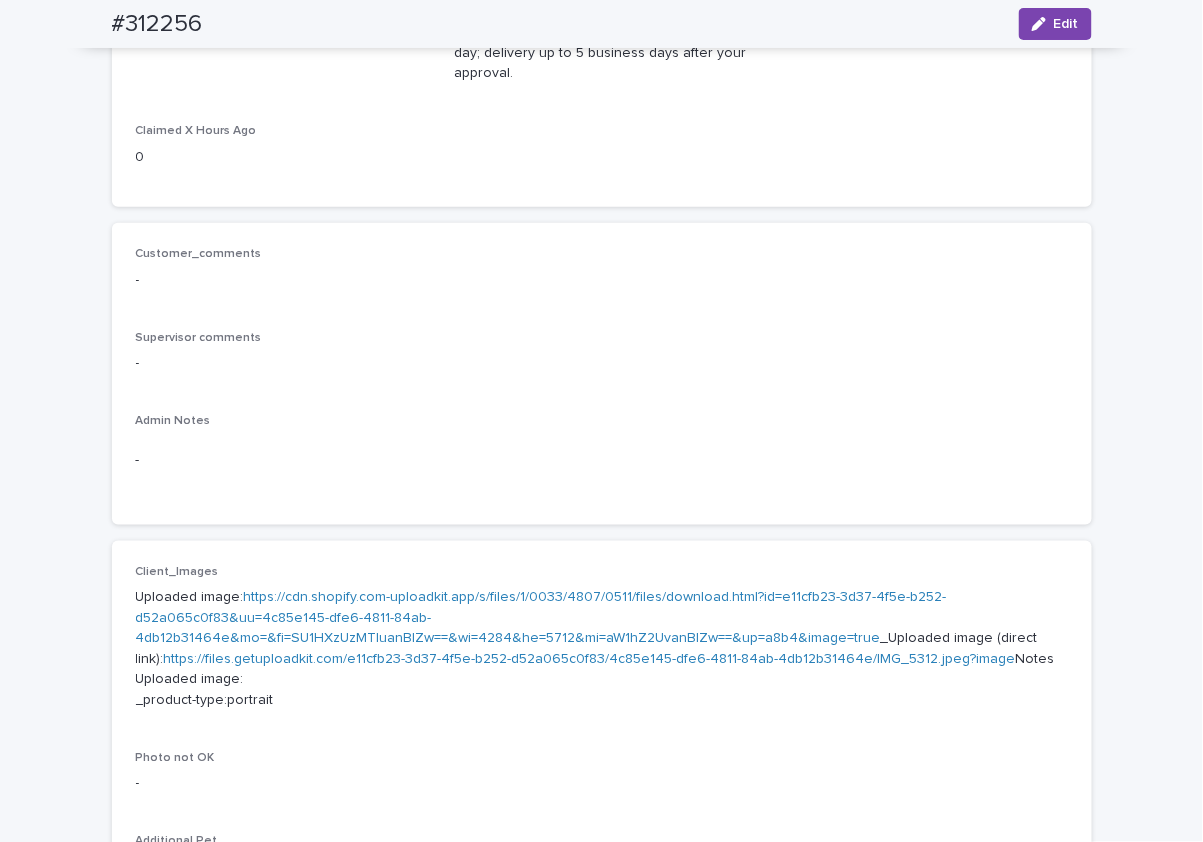 scroll, scrollTop: 223, scrollLeft: 0, axis: vertical 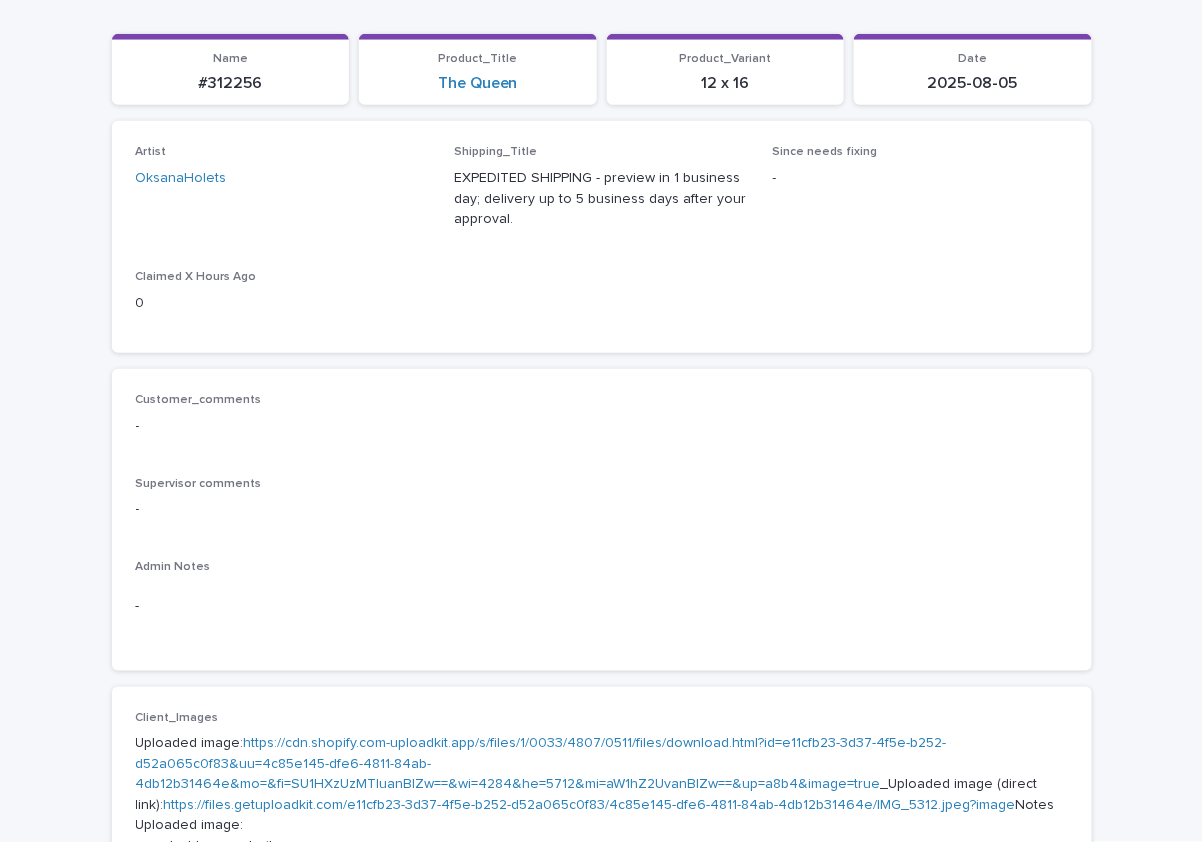 click on "https://cdn.shopify.com-uploadkit.app/s/files/1/0033/4807/0511/files/download.html?id=e11cfb23-3d37-4f5e-b252-d52a065c0f83&uu=4c85e145-dfe6-4811-84ab-4db12b31464e&mo=&fi=SU1HXzUzMTIuanBlZw==&wi=4284&he=5712&mi=aW1hZ2UvanBlZw==&up=a8b4&image=true" at bounding box center (541, 764) 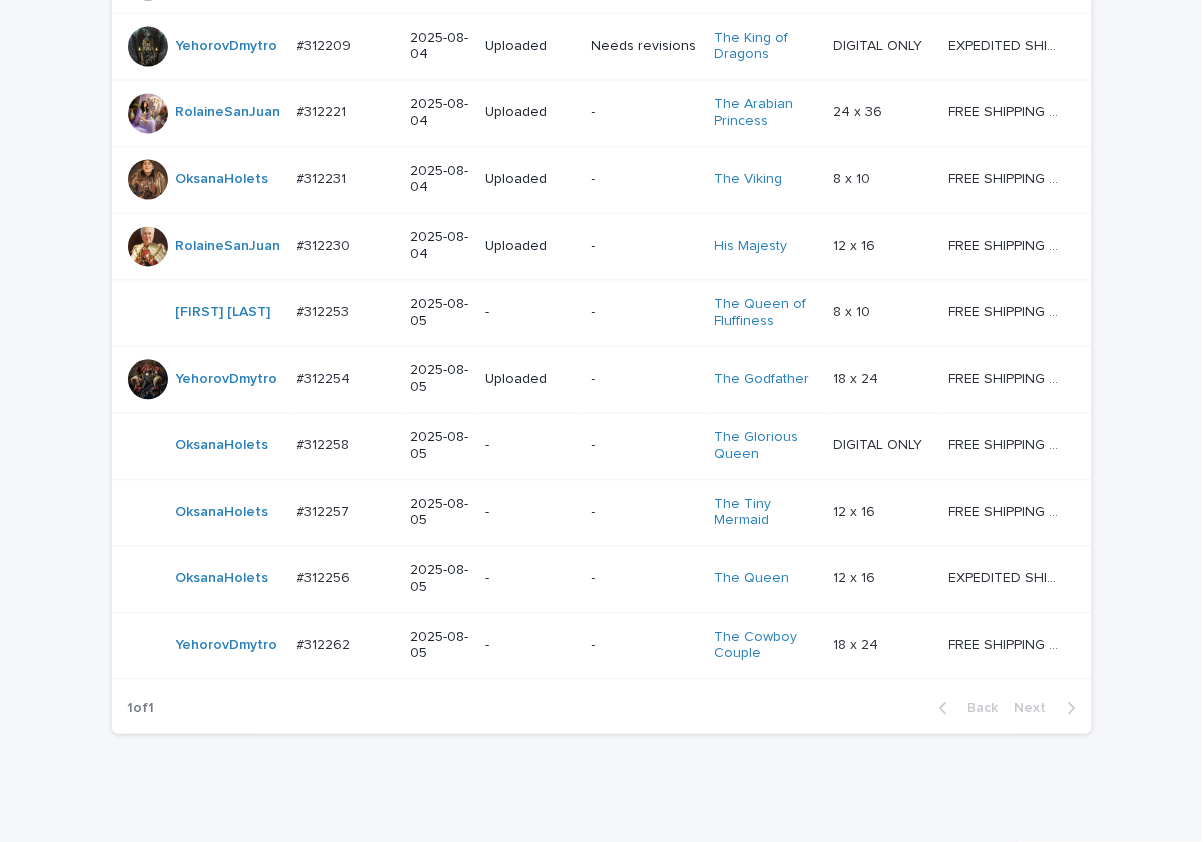 scroll, scrollTop: 986, scrollLeft: 0, axis: vertical 